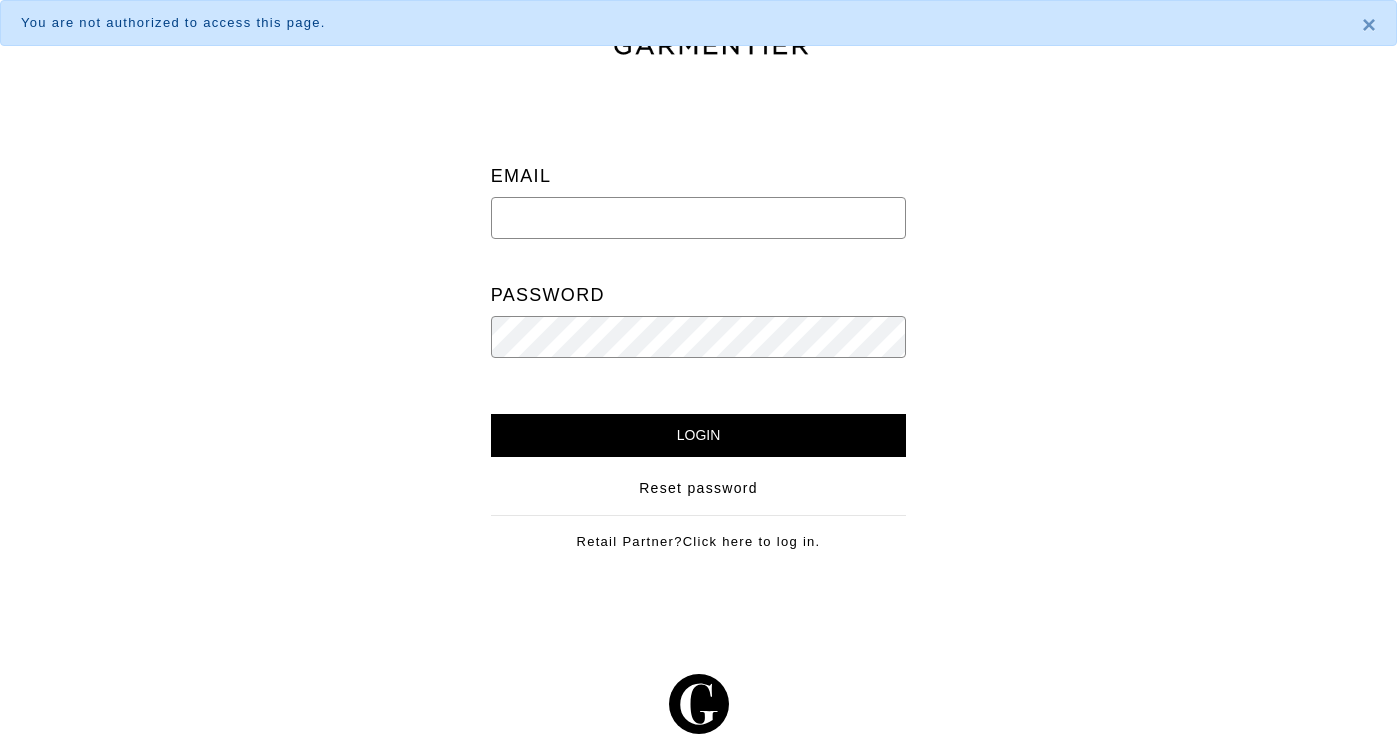 scroll, scrollTop: 0, scrollLeft: 0, axis: both 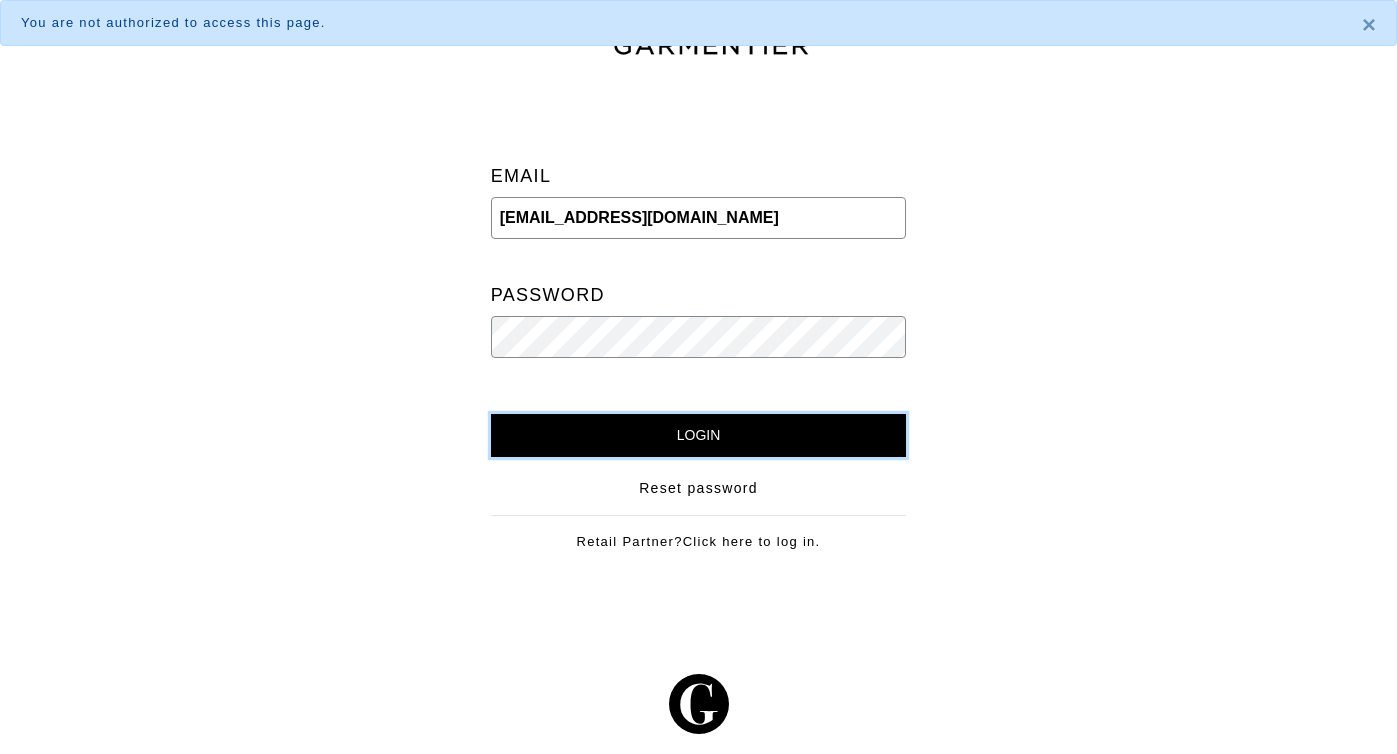 click on "Login" at bounding box center [699, 435] 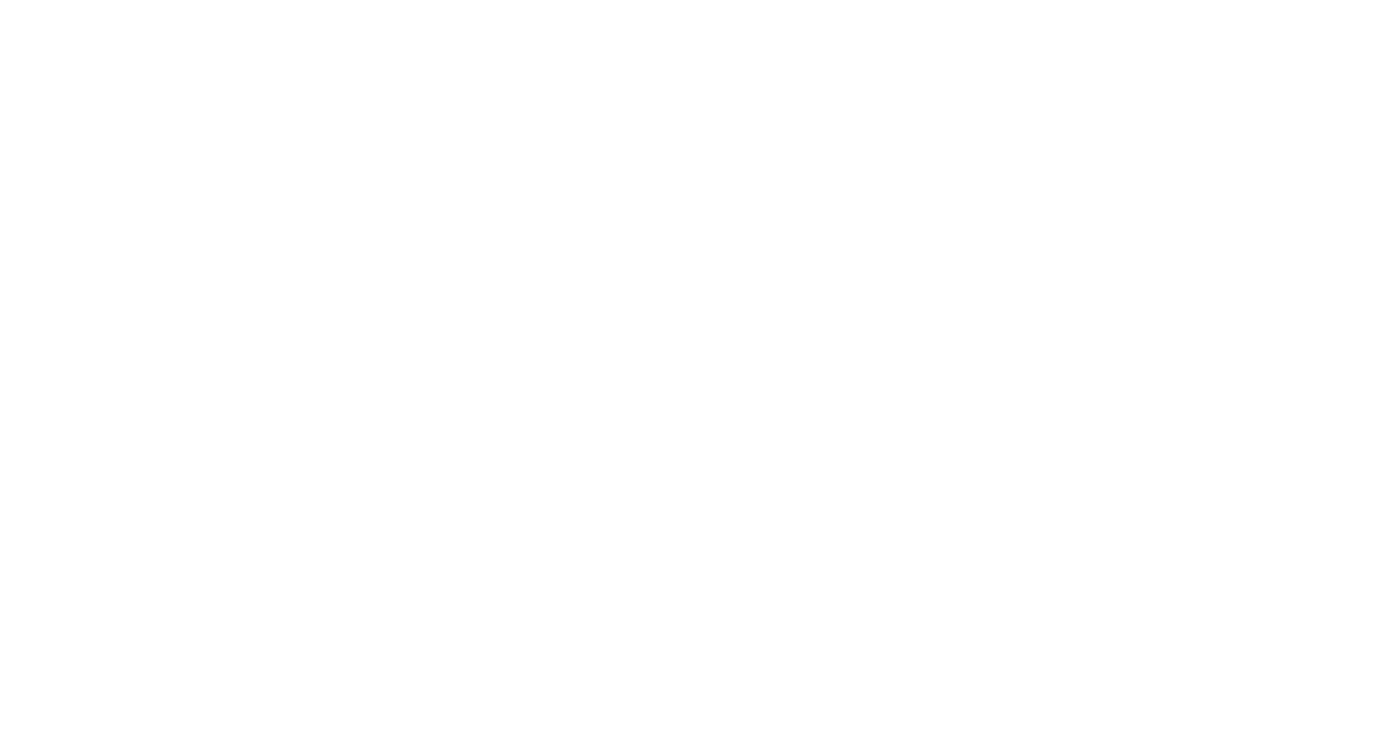 scroll, scrollTop: 0, scrollLeft: 0, axis: both 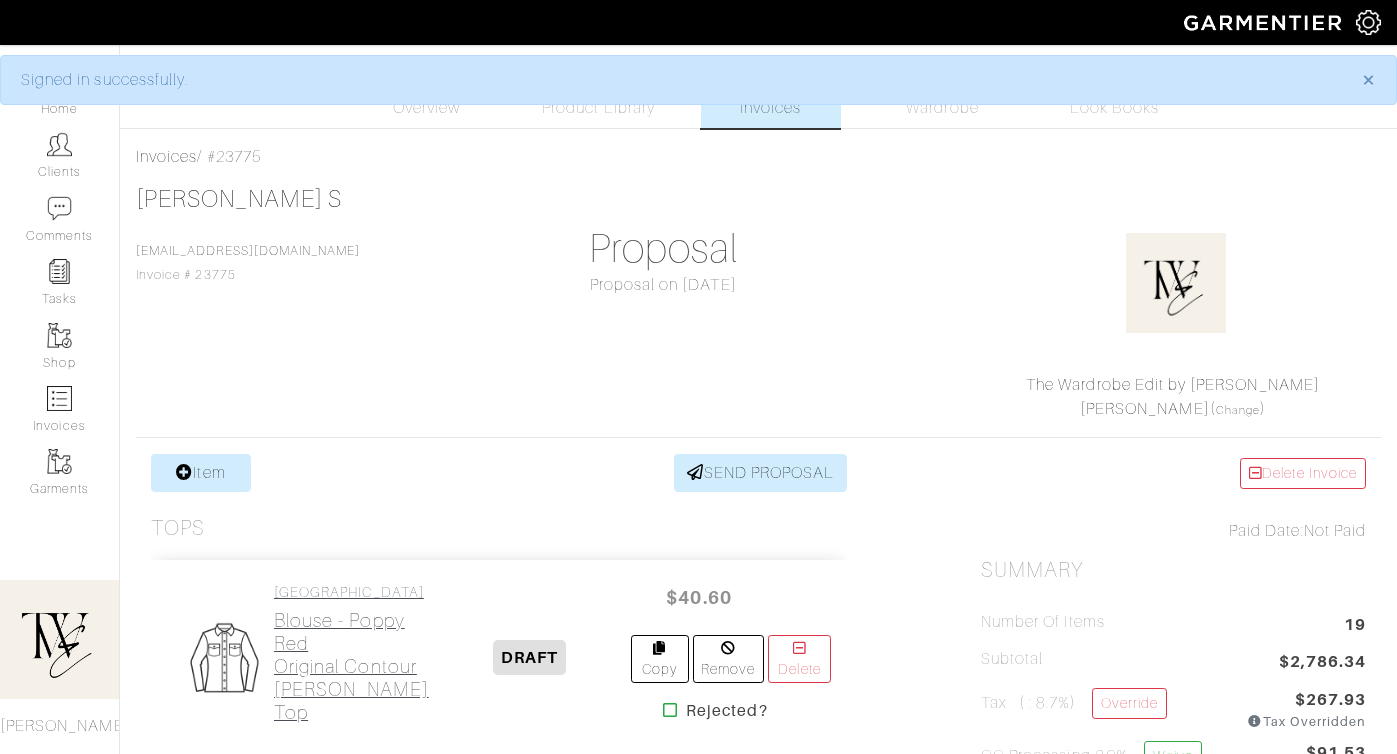 click on "Blouse -   Poppy Red
Original Contour [PERSON_NAME] Top" at bounding box center [351, 666] 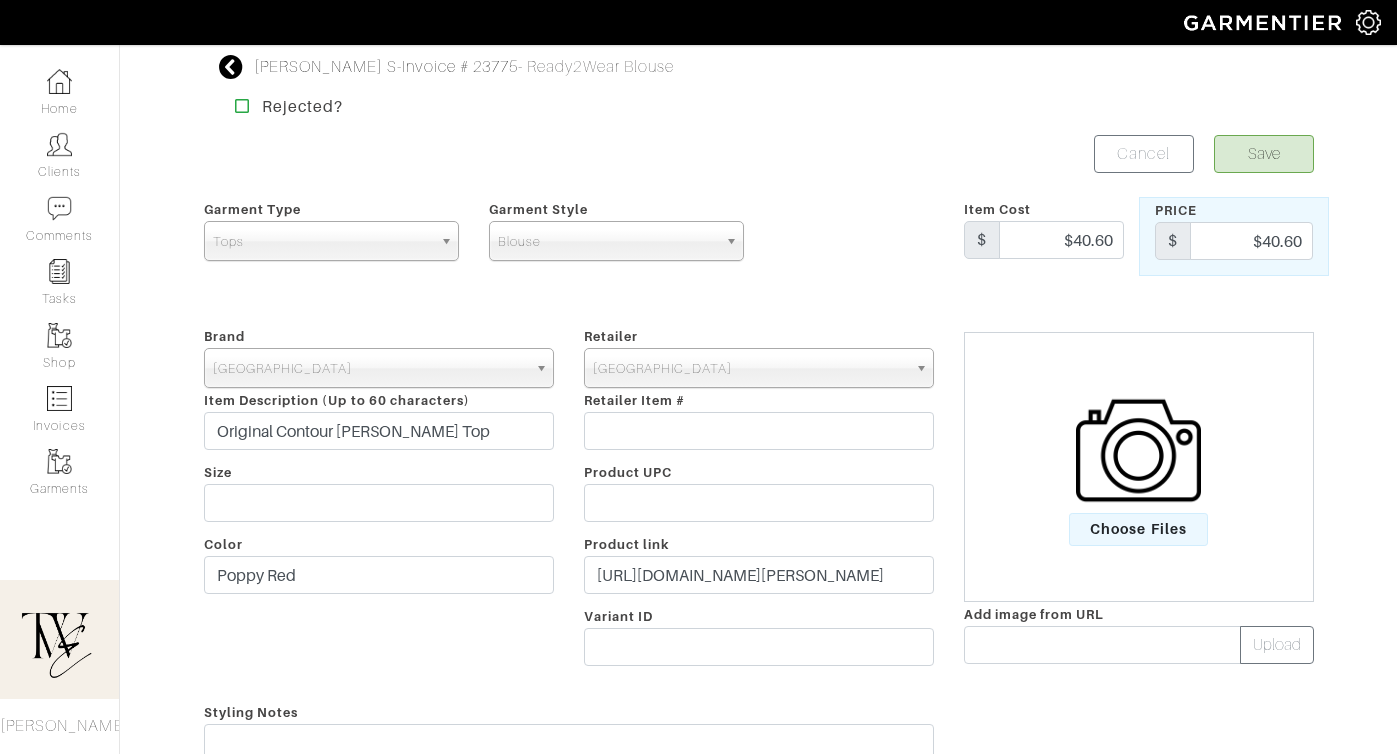 scroll, scrollTop: 315, scrollLeft: 0, axis: vertical 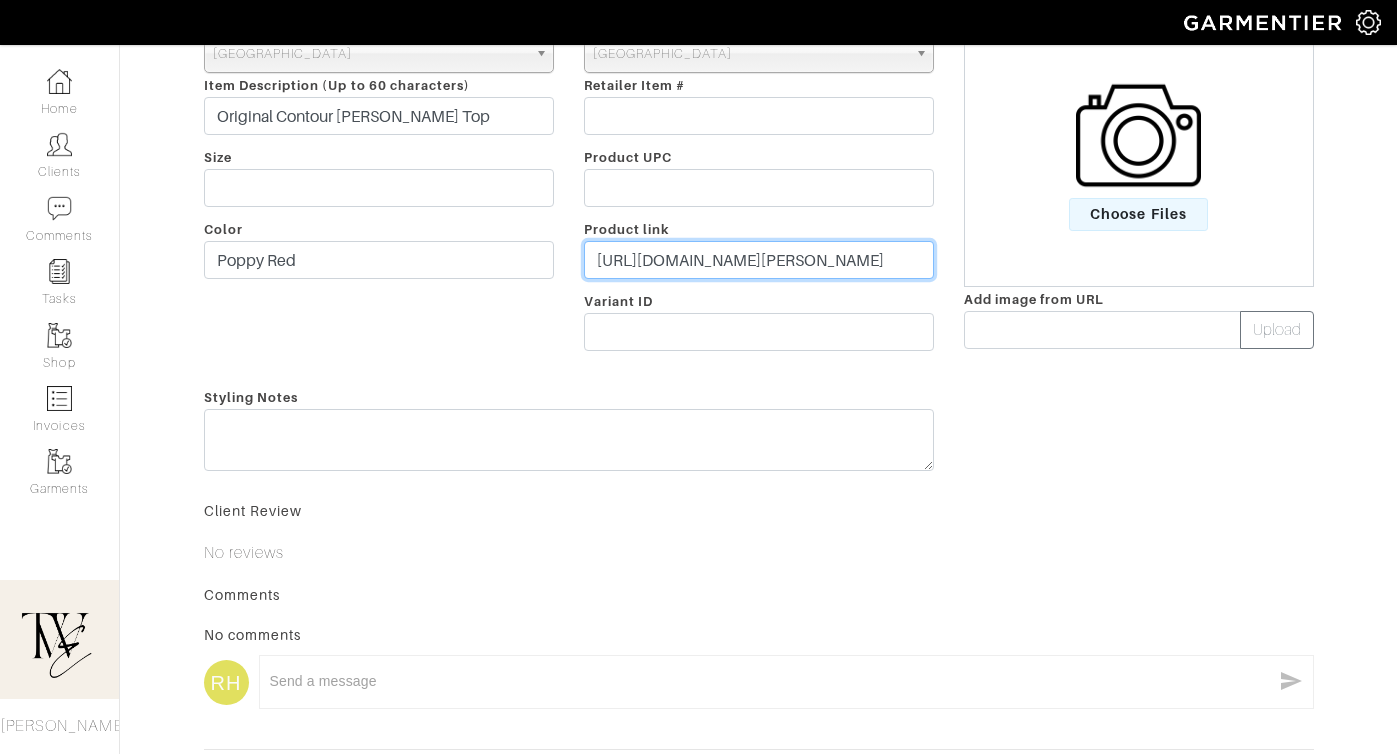 click on "https://www.aritzia.com/us/en/product/original-contour-ravish-top/119720.html?color=3269&irclickid=TyT39NwXFxyPTOUxFO0M41mVUksXbPzhQUW:Q00&sharedid=&irpid=2340682&irgwc=1&utm_medium=affiliate&utm_source=shopmyshelf&utm_campaign=2340682" at bounding box center (759, 260) 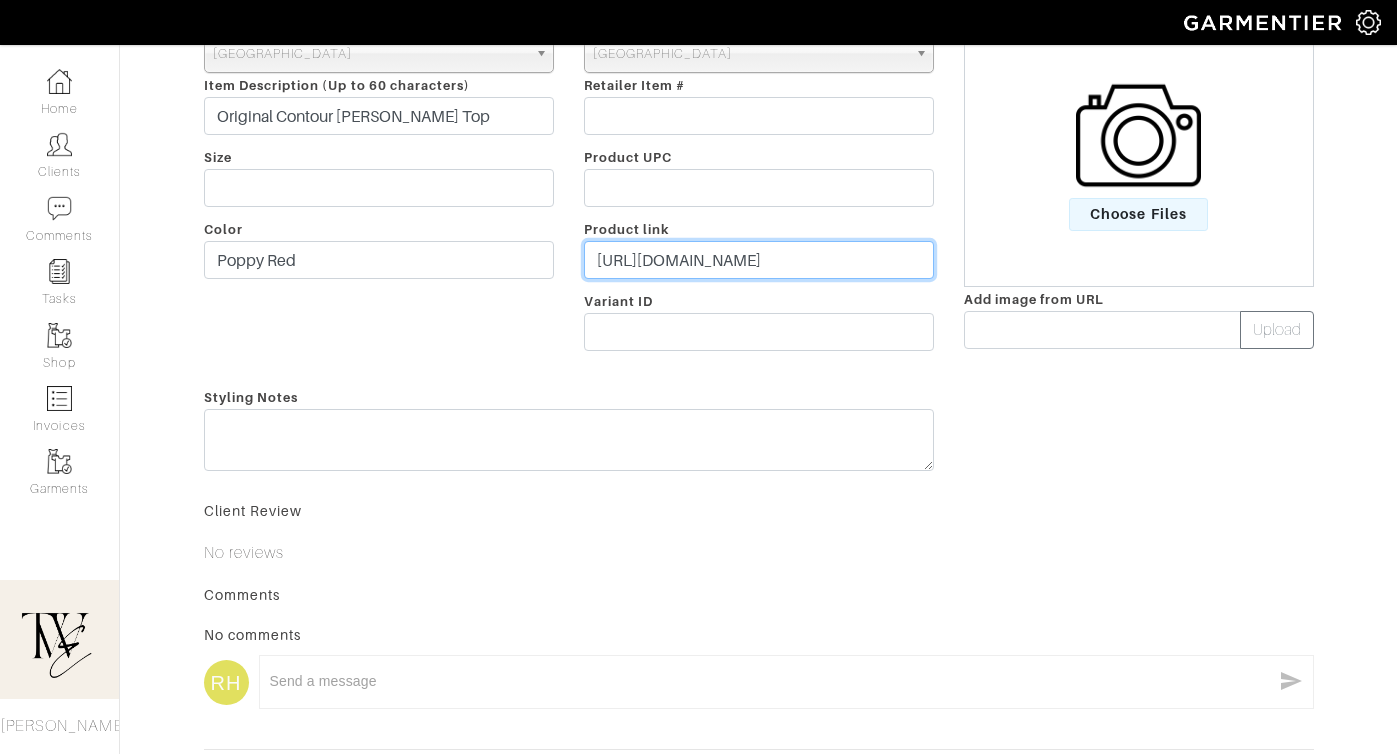 scroll, scrollTop: 0, scrollLeft: 0, axis: both 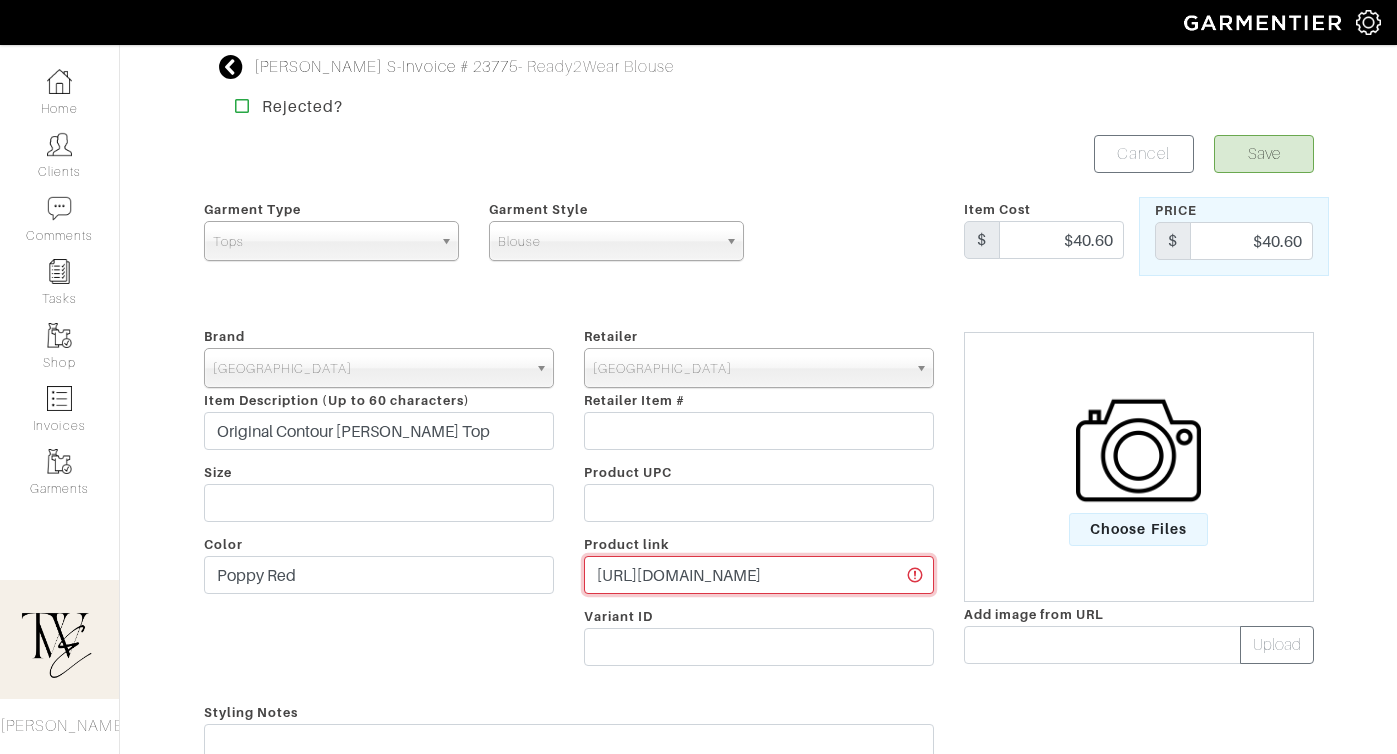 click on "https://go.shopmy.us/p-20628326" at bounding box center [759, 575] 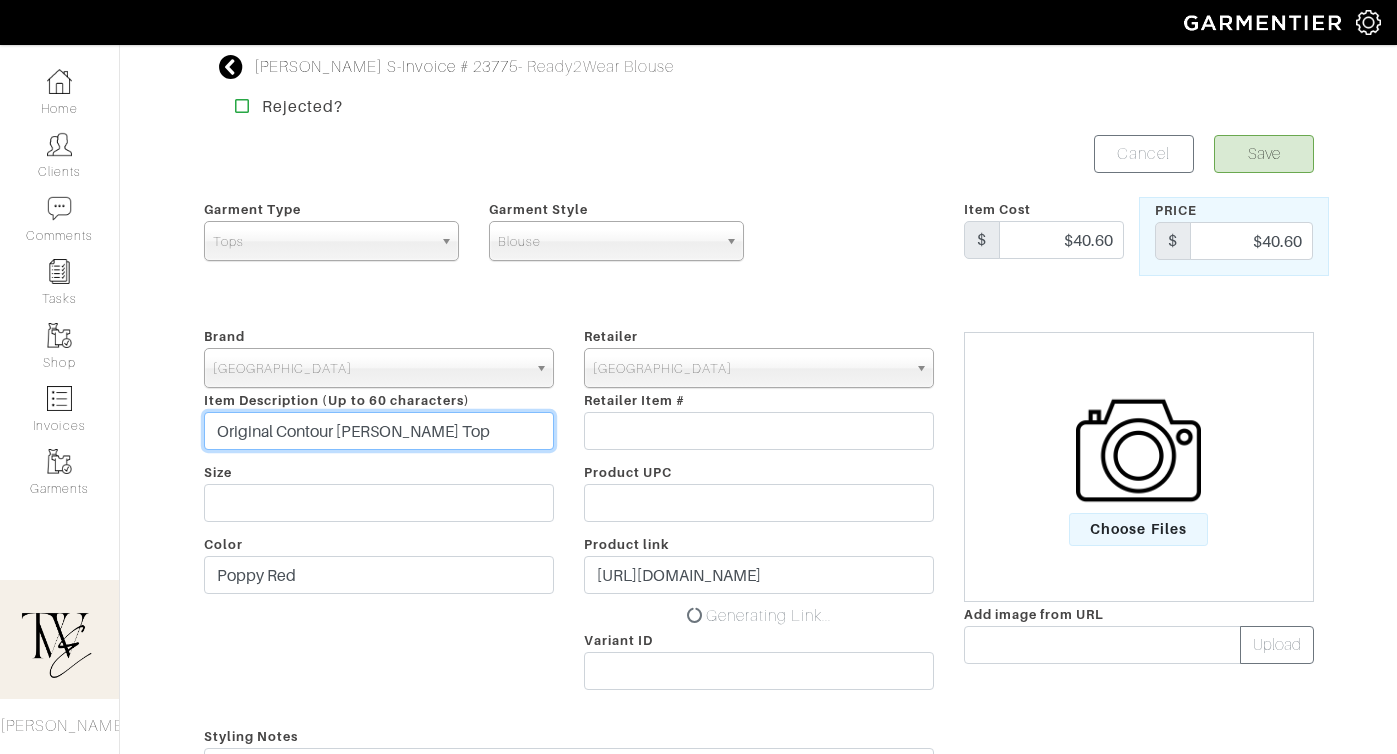 click on "Original Contour Ravish Top" at bounding box center (379, 431) 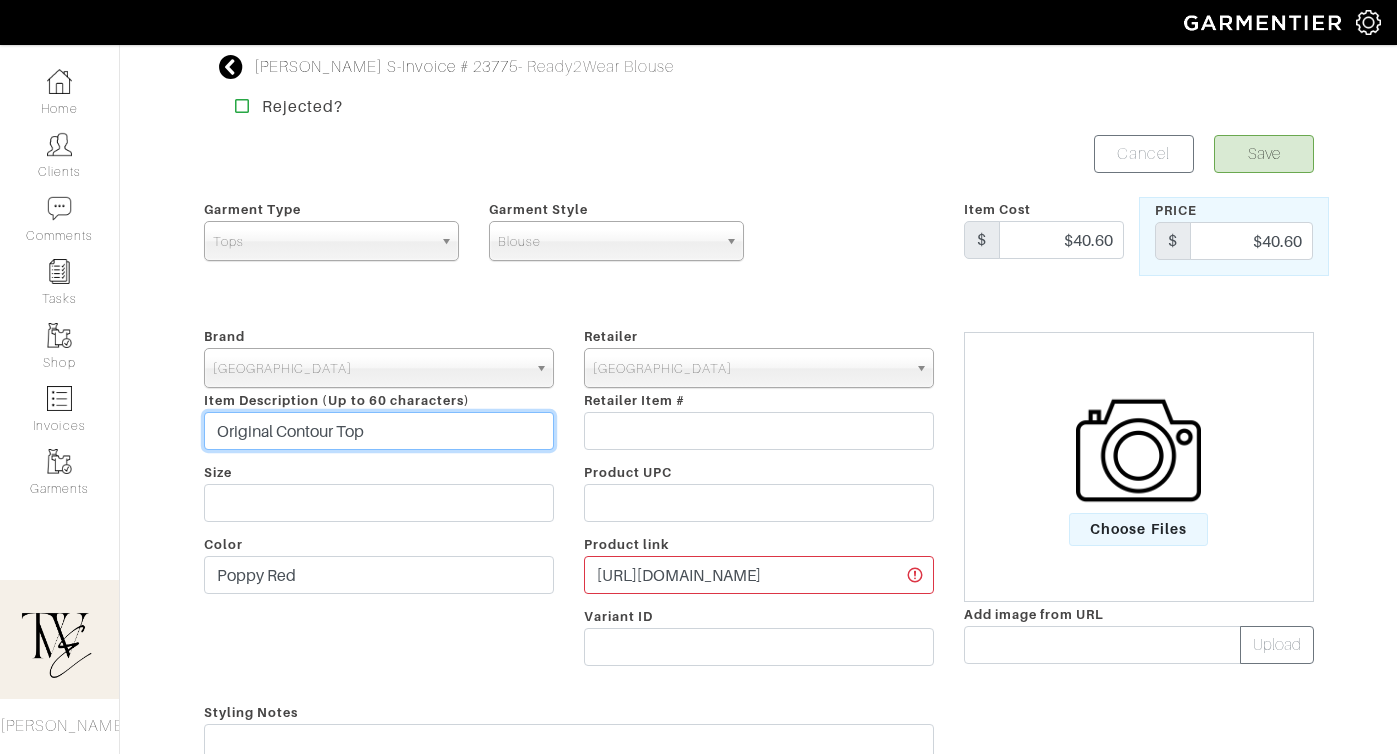 type on "Original Contour Top" 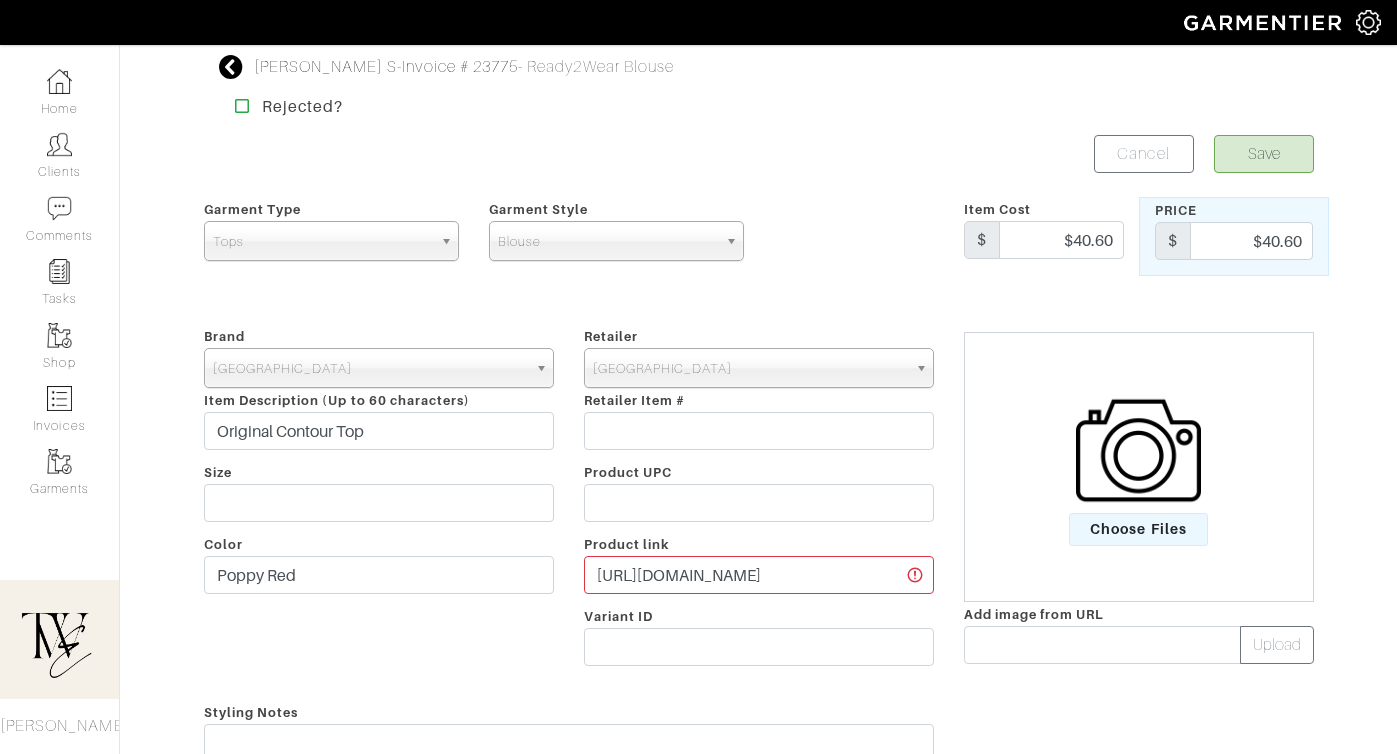 click on "Choose Files" at bounding box center [1139, 467] 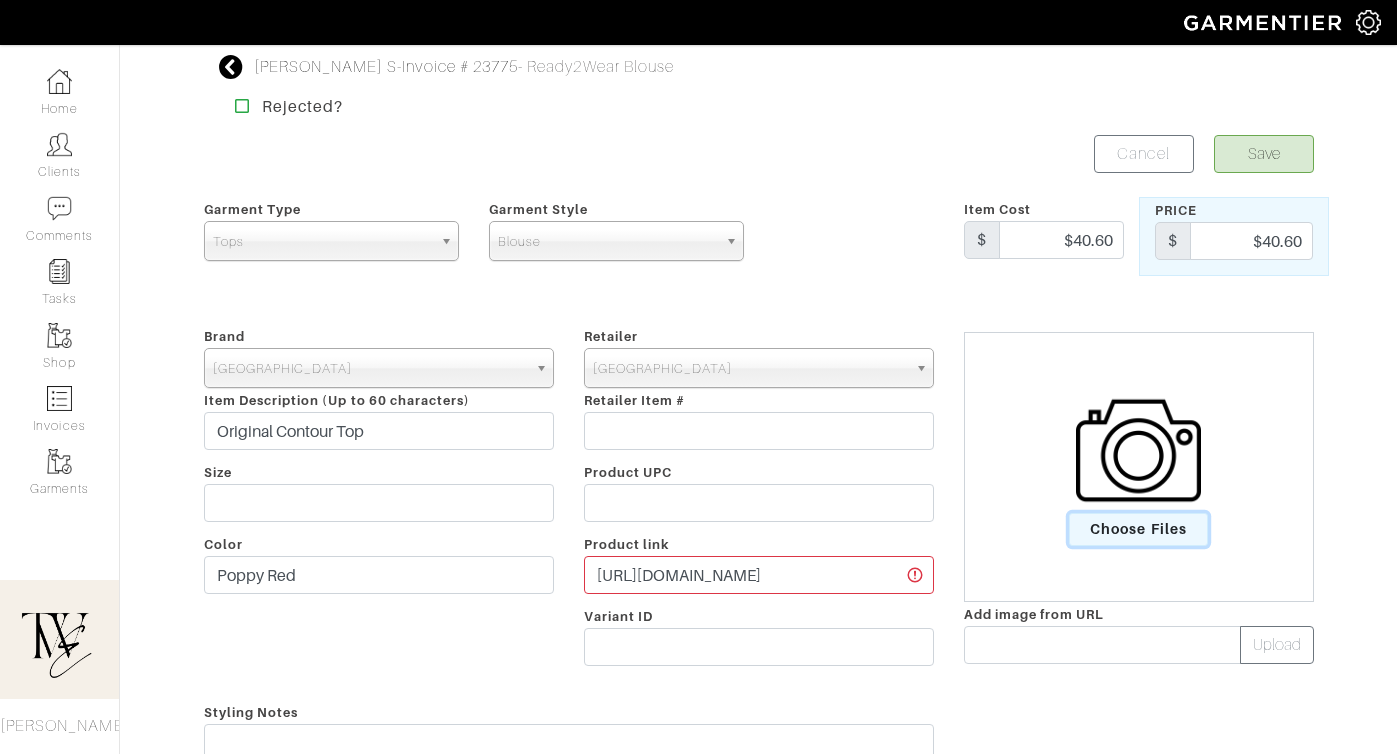 click on "Choose Files" at bounding box center [1138, 529] 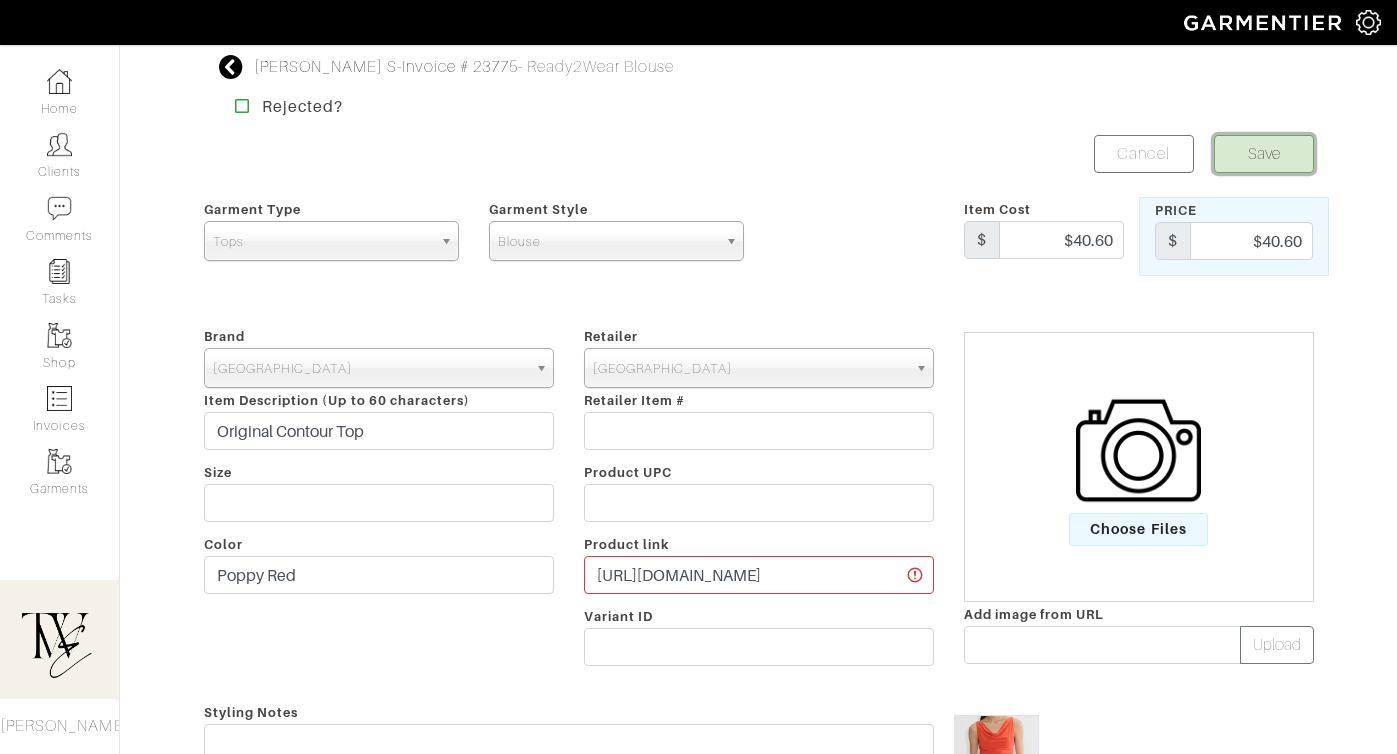 click on "Save" at bounding box center (1264, 154) 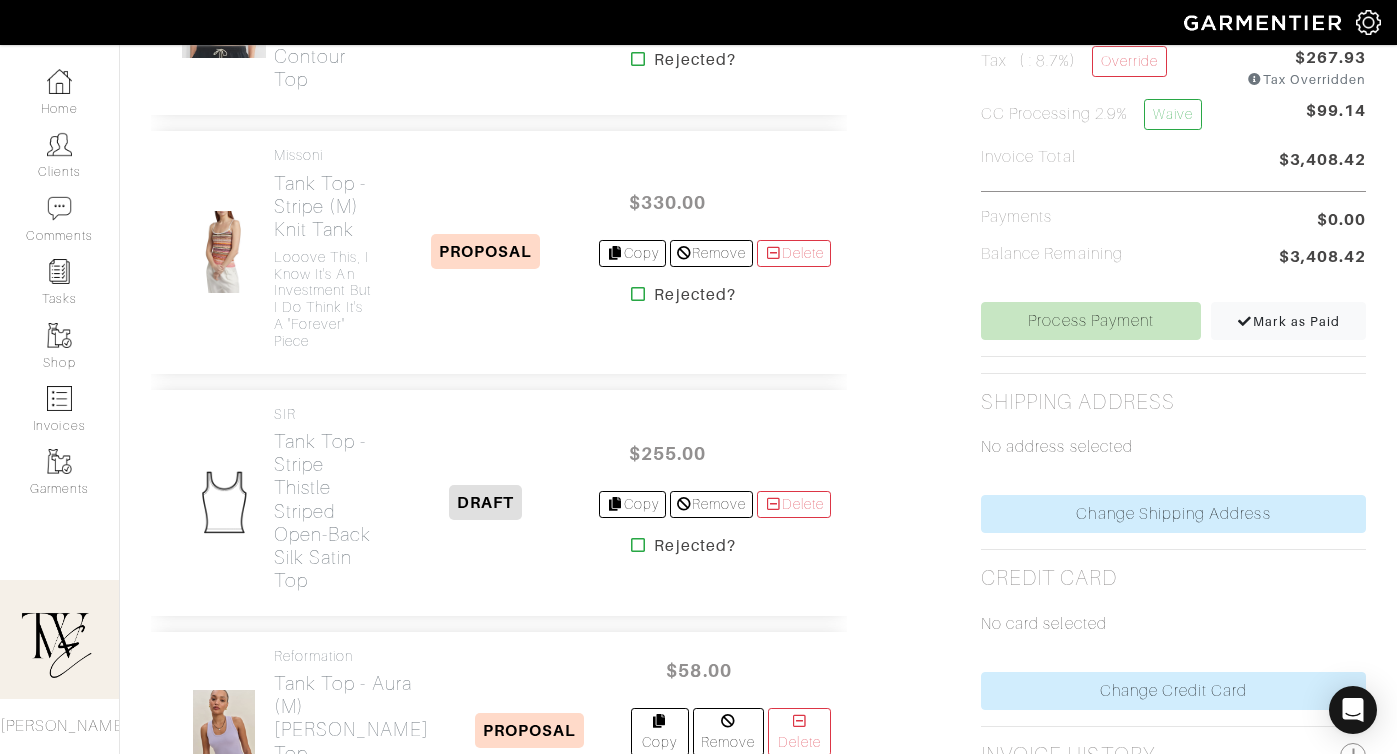scroll, scrollTop: 773, scrollLeft: 0, axis: vertical 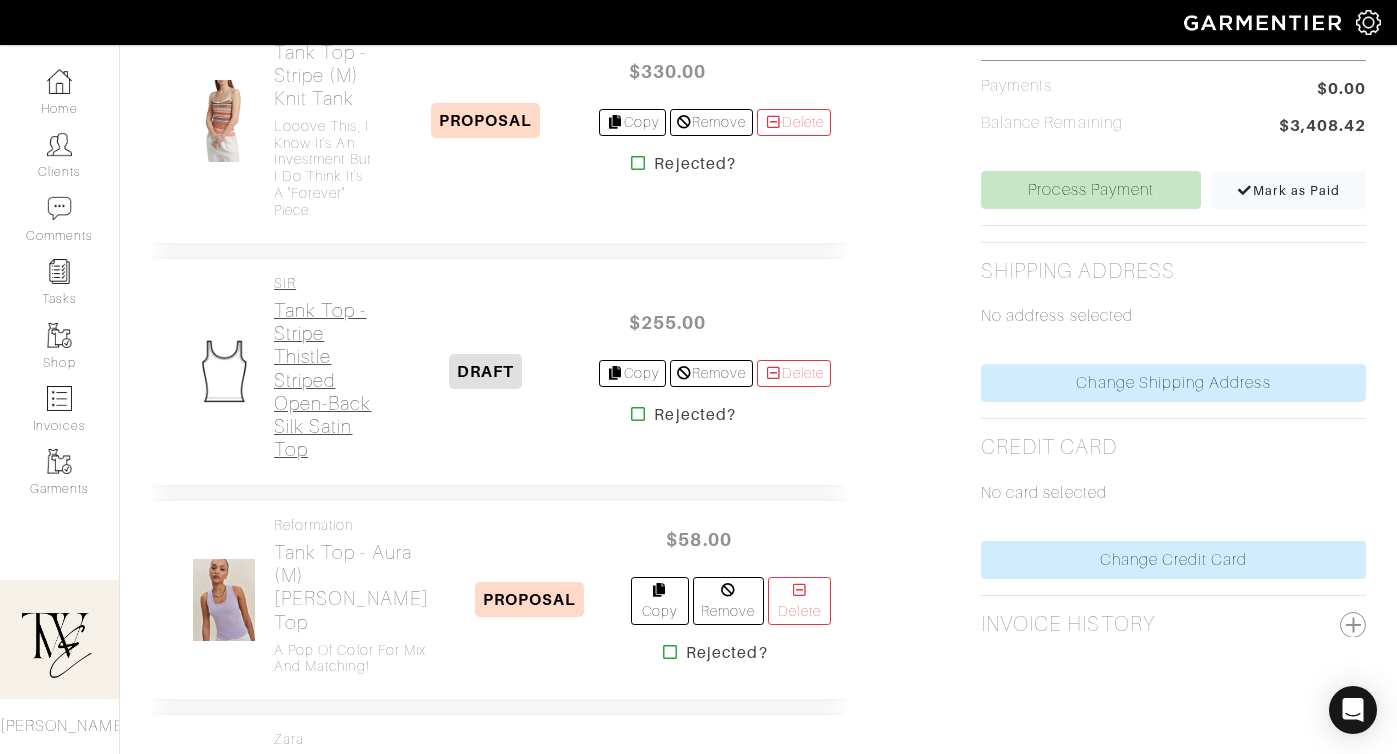 click on "Tank Top -   Stripe
Thistle striped open-back silk satin top" at bounding box center (323, 379) 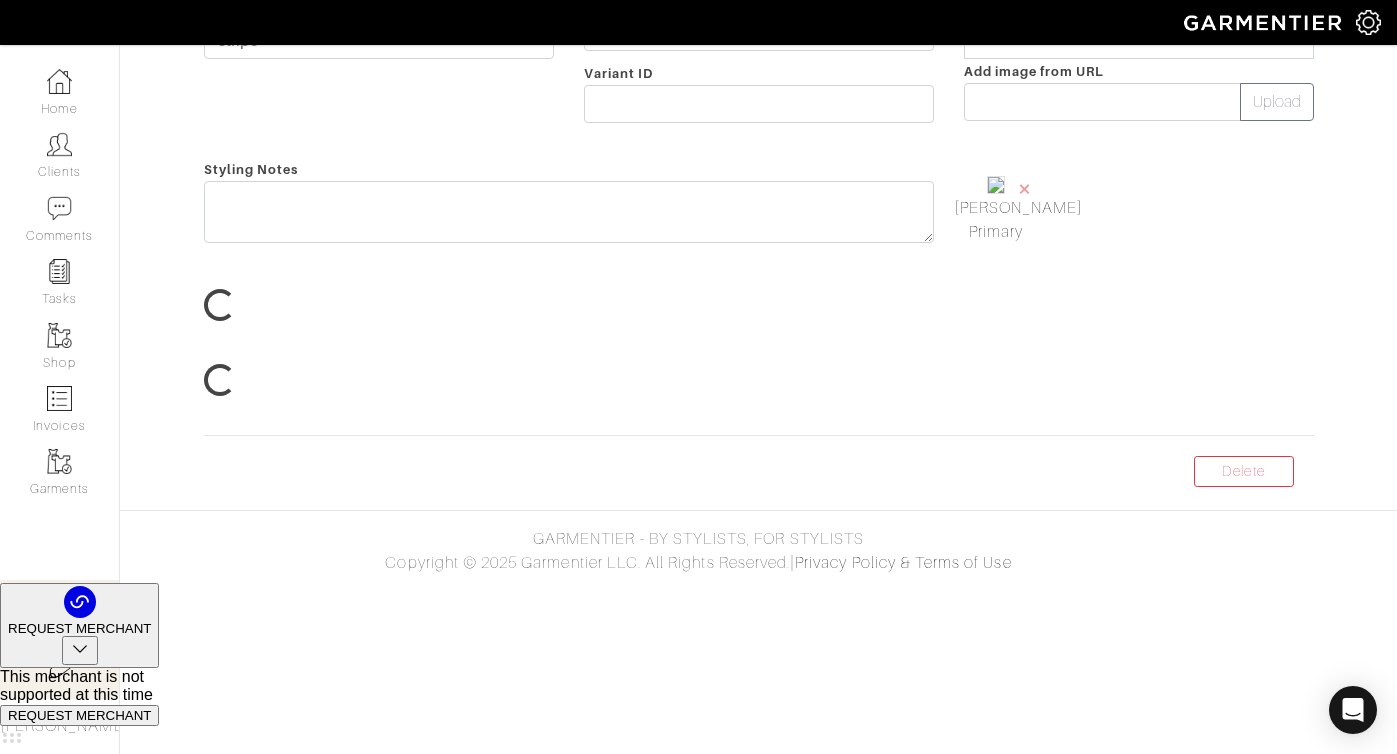 scroll, scrollTop: 0, scrollLeft: 0, axis: both 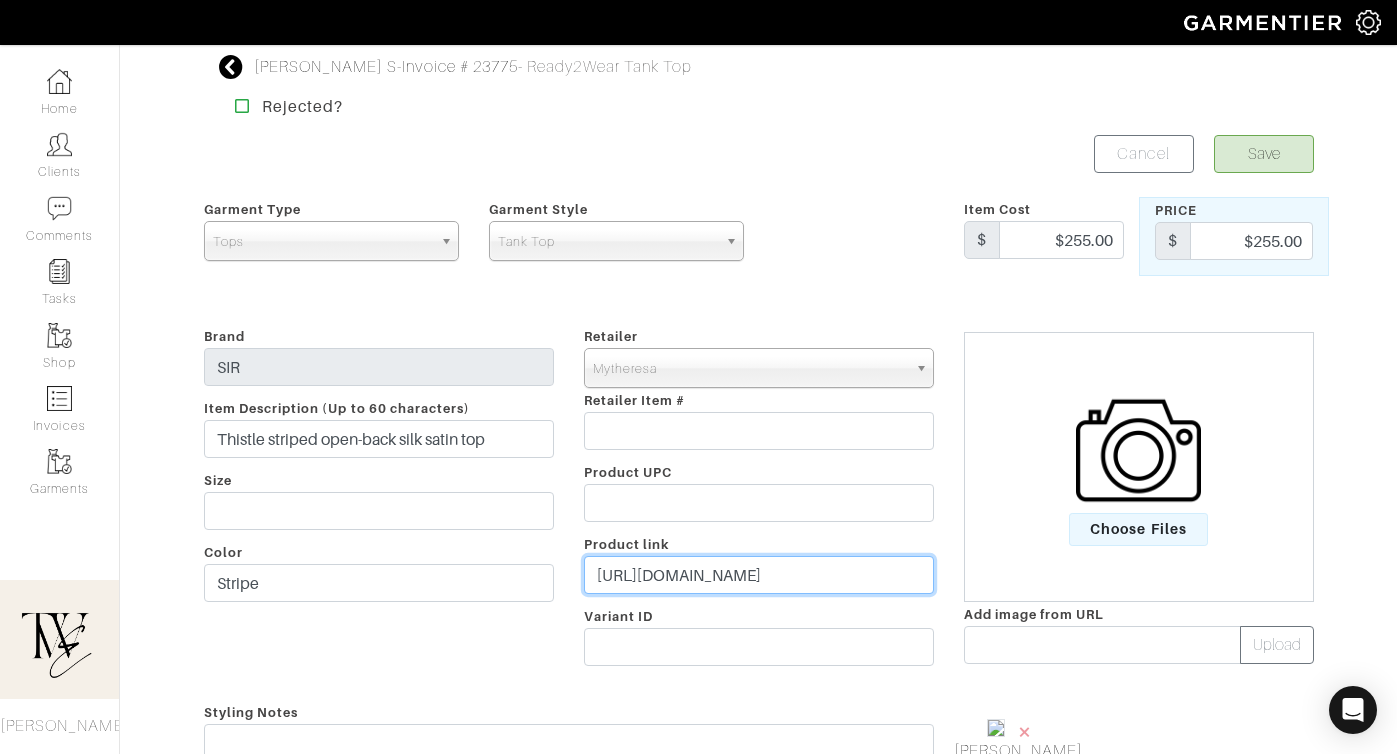 click on "https://www.mytheresa.com/us/en/women/sir-thistle-striped-open-back-silk-satin-top-multicoloured-p01041732?dplink=true&chn=sea_shopping&src=google&cmp=22079385109&tar=&ag=&ptyp=&feed_num=P01041732-1&dplink=true&chn=aff1&src=linkshare&cmp=aff_linksh_us&tarea=us&pub_id=3704027&pub_name=ShopMy&pub_type=3704027&ptyp=10&ranMID=43172&ranSiteID=8yaPBDQV8ls-Z17HSZJfPv8HVMhkm4WbgA&tcs=3504&chn=aff1&src=linkshare&cmp=aff_linksh_us&tarea=us&pub_id=3704027&pub_name=ShopMy&pub_type=3704027&ptyp=10&lpcr=pdptrecoaff&utm_source=affiliate&utm_medium=affiliate_linkshare_us&PID=3704027&utm_content=3704027&ranMID=43172&ranEAID=8yaPBDQV8ls&ranSiteID=8yaPBDQV8ls-Z17HSZJfPv8HVMhkm4WbgA&slink=1&slink_id=c62fc093-1728-4fbf-b548-01fcb0d4c76c" at bounding box center [759, 575] 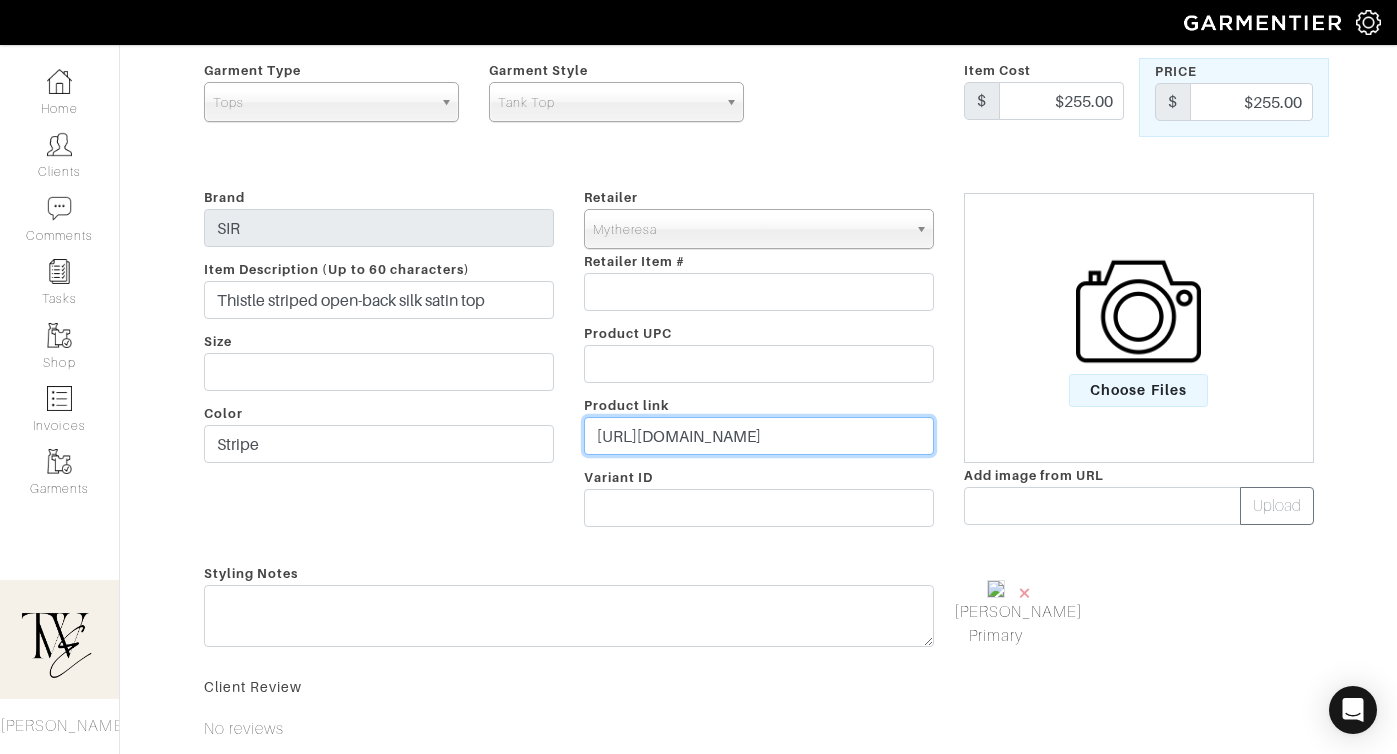scroll, scrollTop: 0, scrollLeft: 0, axis: both 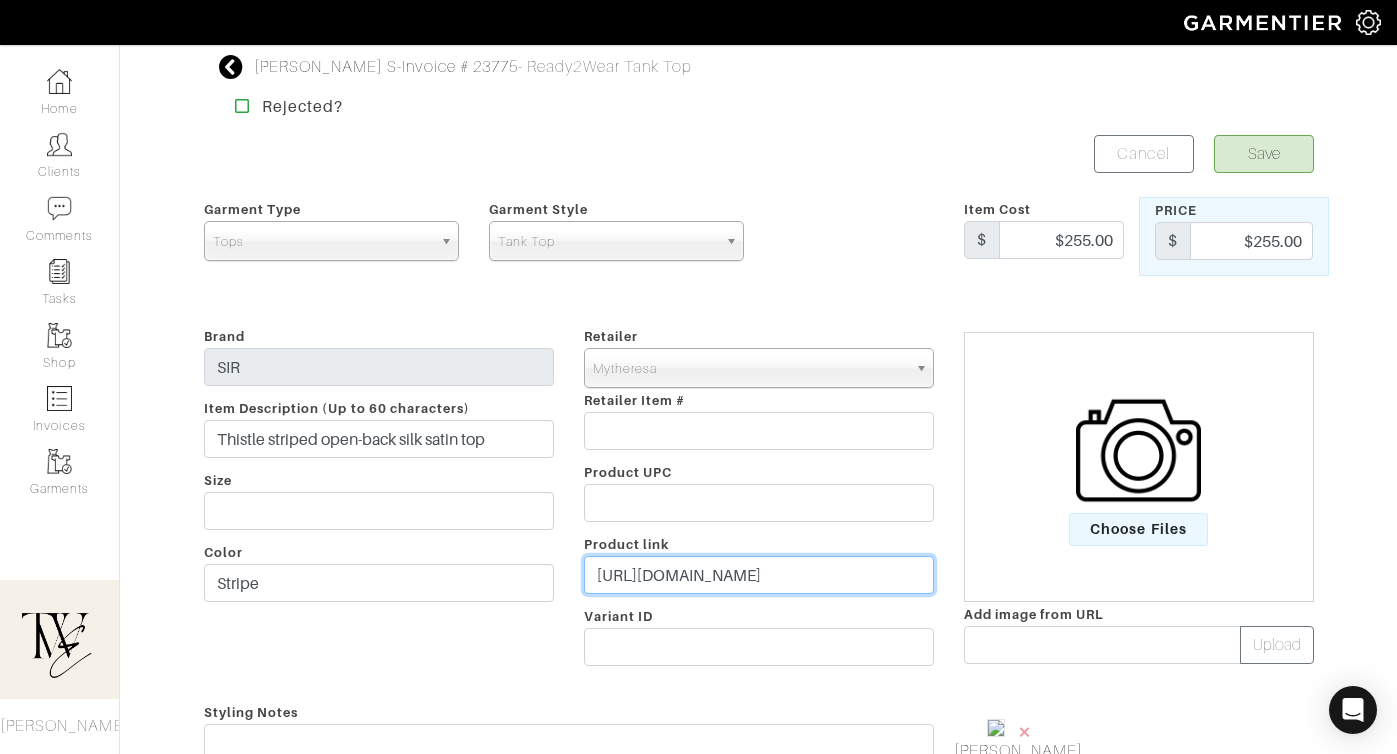 type on "https://go.shopmy.us/p-20628568" 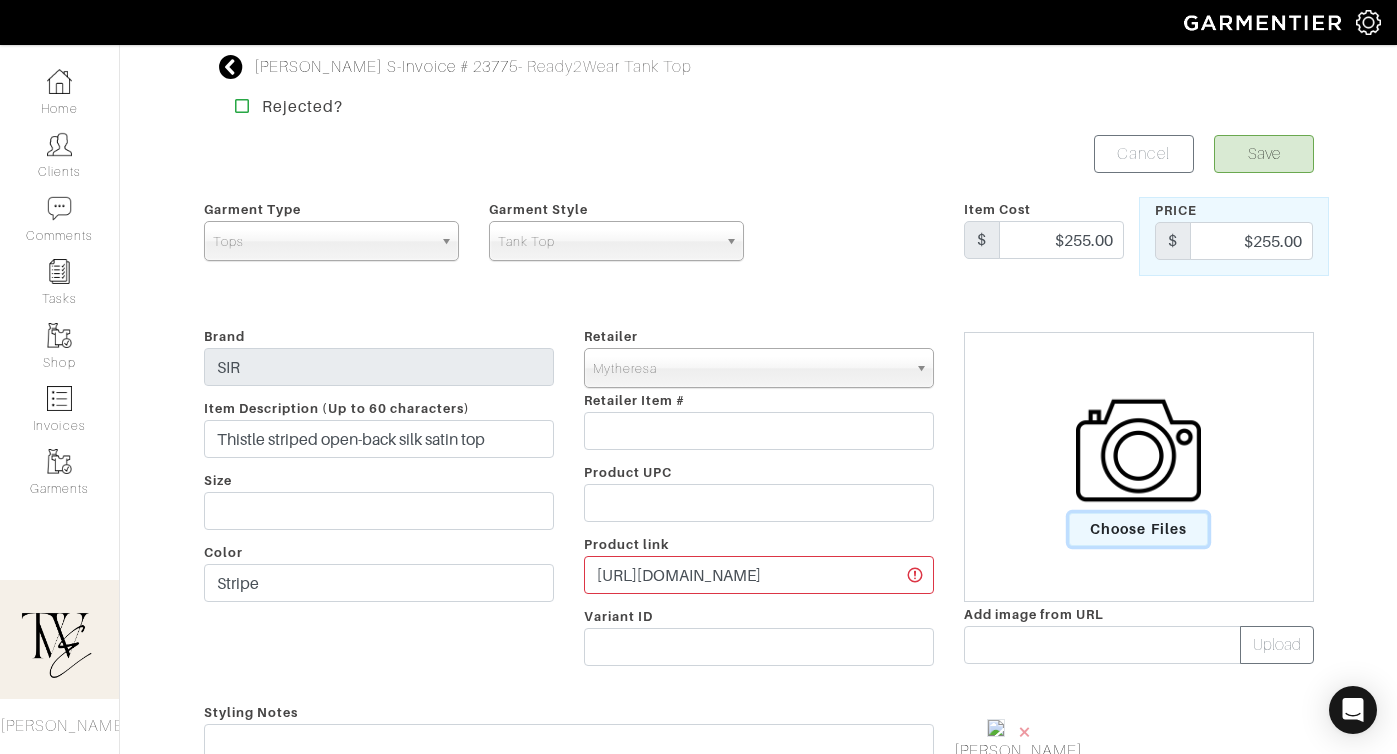 click on "Choose Files" at bounding box center [1138, 529] 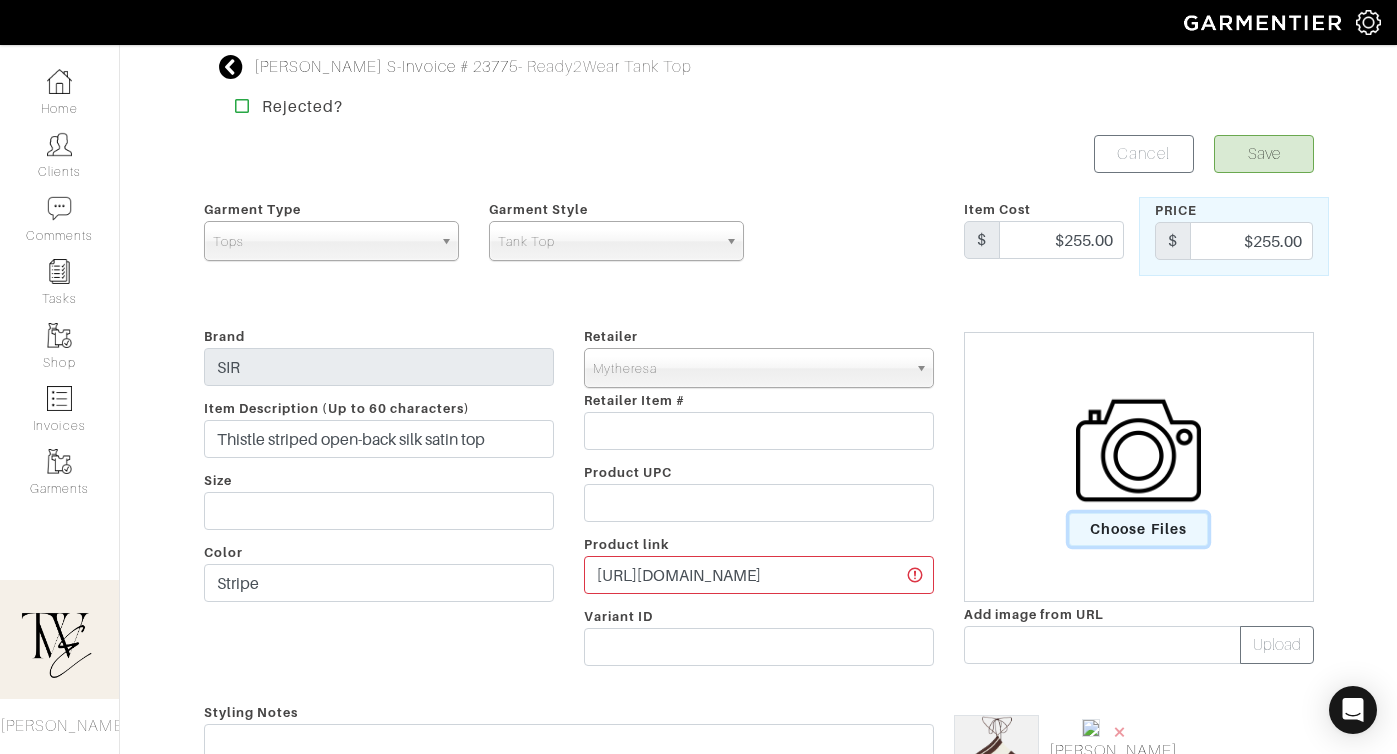 scroll, scrollTop: 350, scrollLeft: 0, axis: vertical 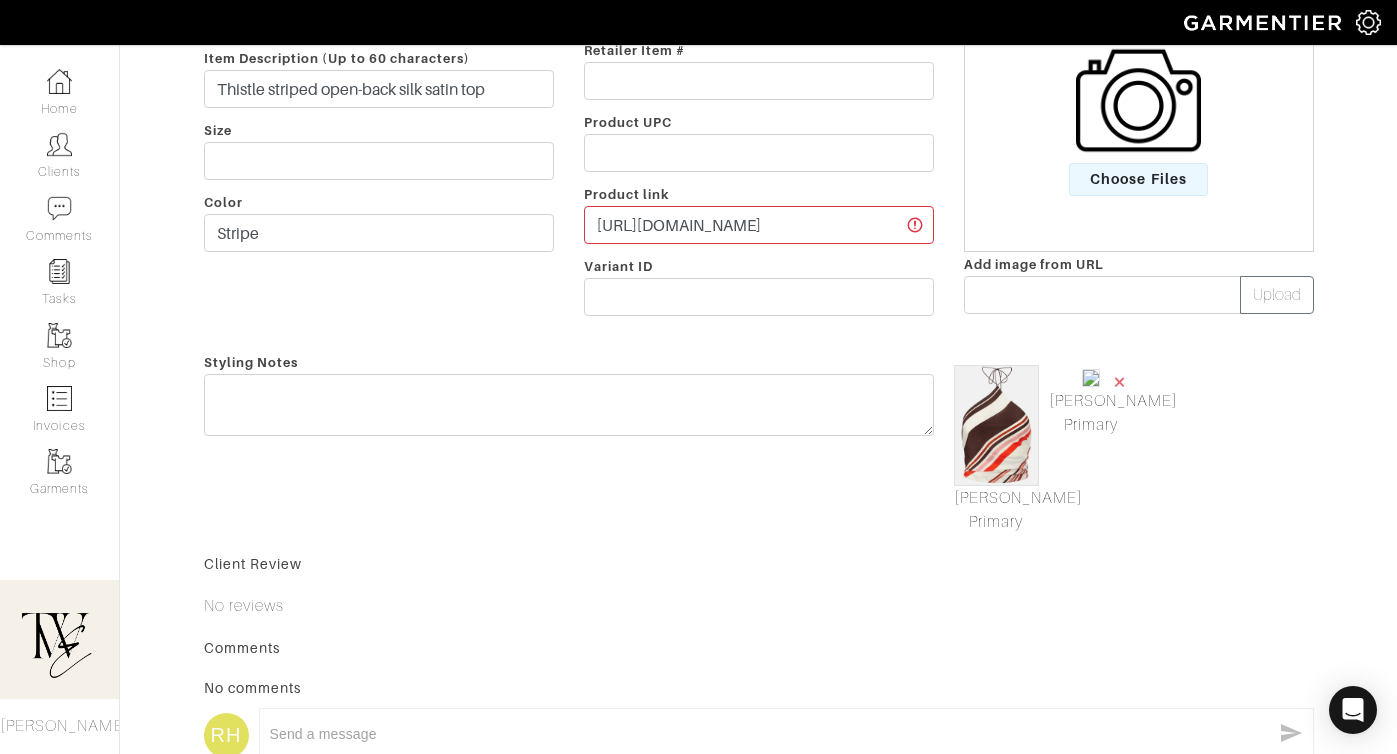 click on "×" at bounding box center (1120, 381) 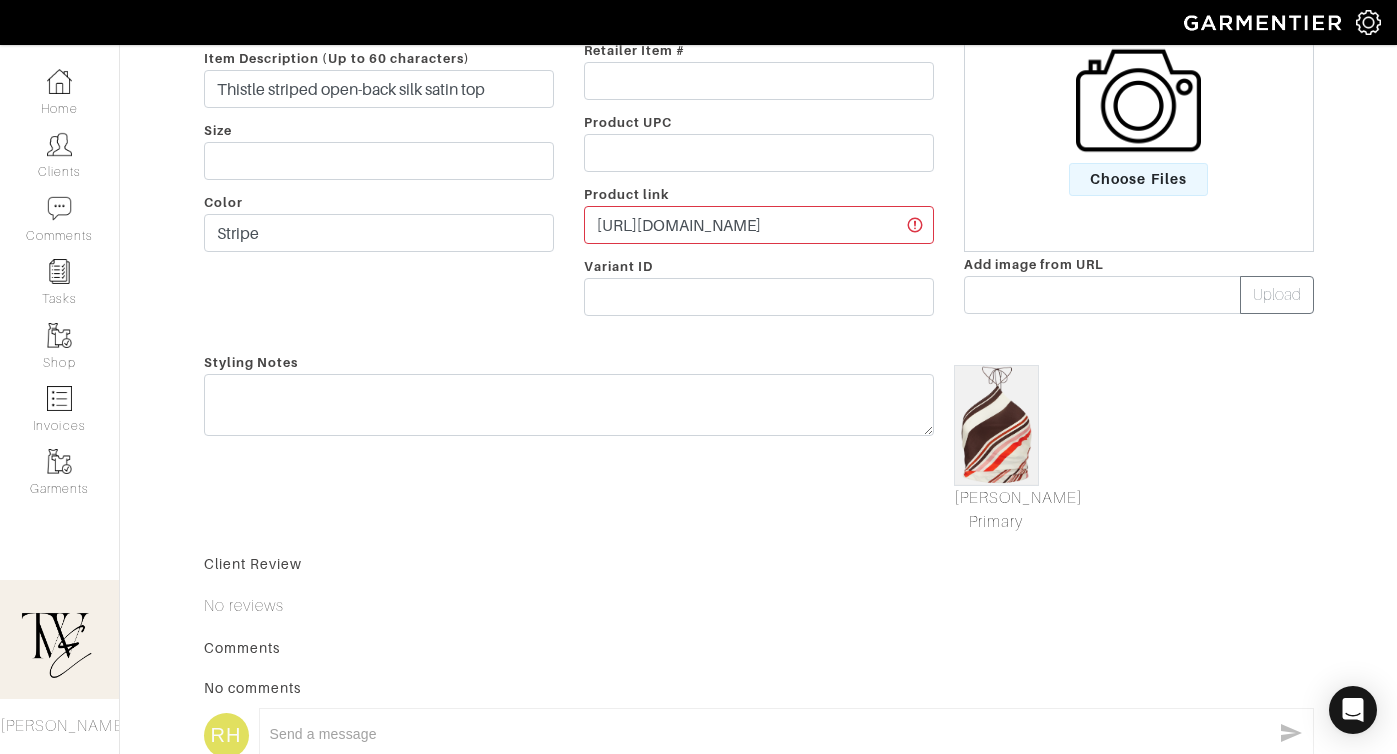 scroll, scrollTop: 0, scrollLeft: 0, axis: both 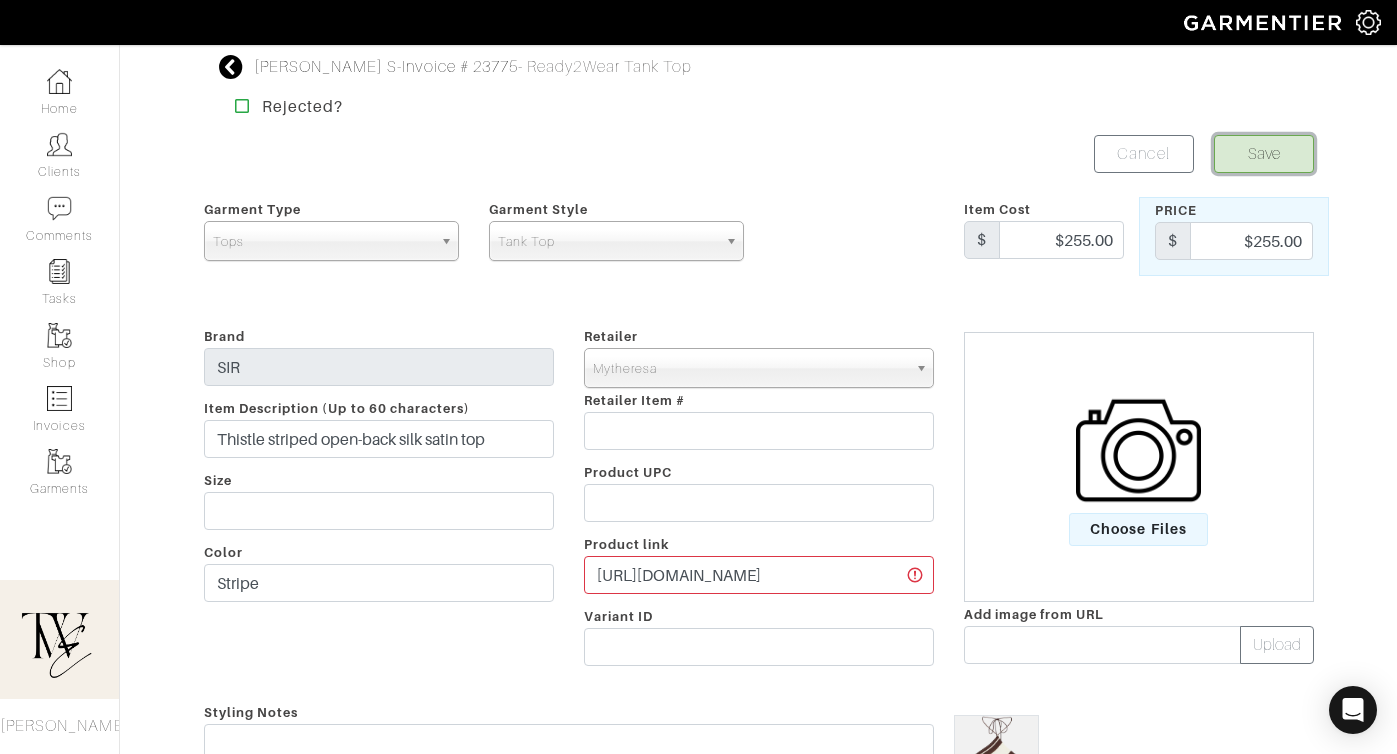 click on "Save" at bounding box center (1264, 154) 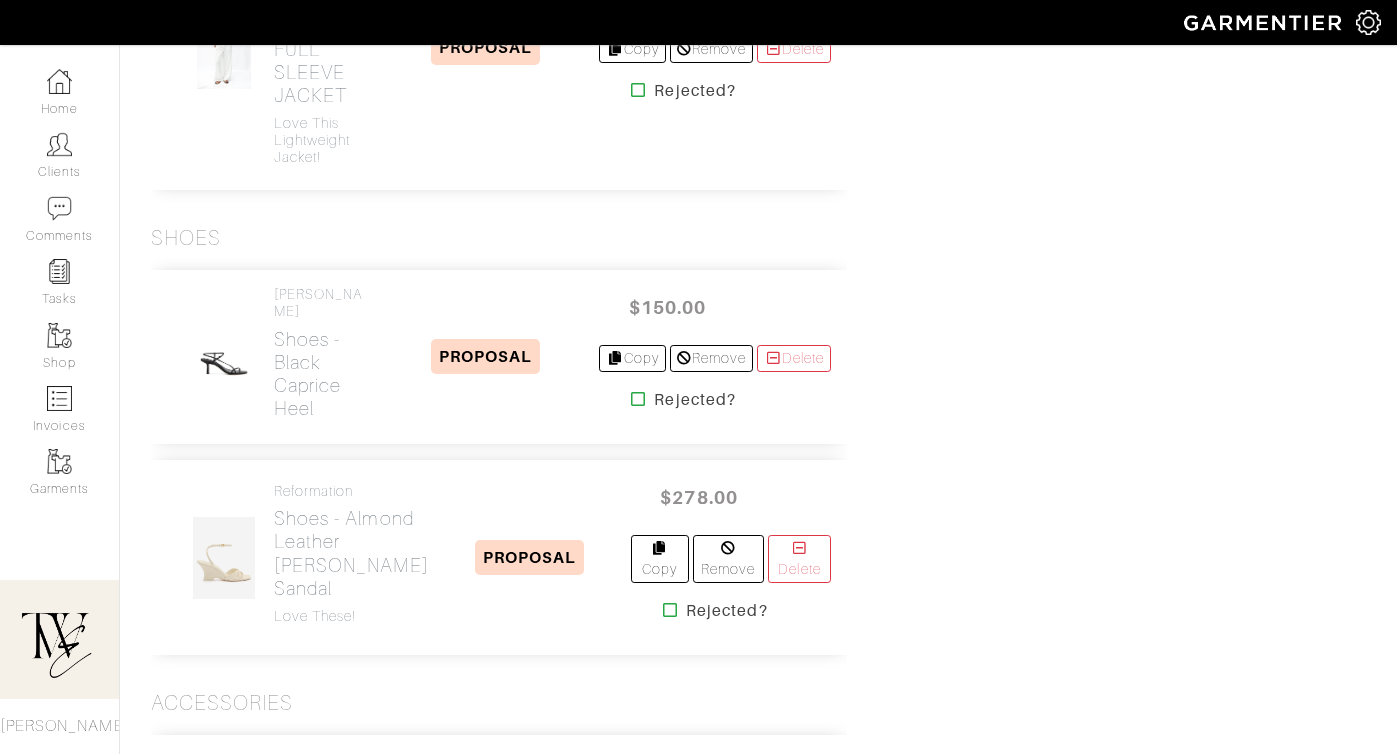scroll, scrollTop: 3523, scrollLeft: 0, axis: vertical 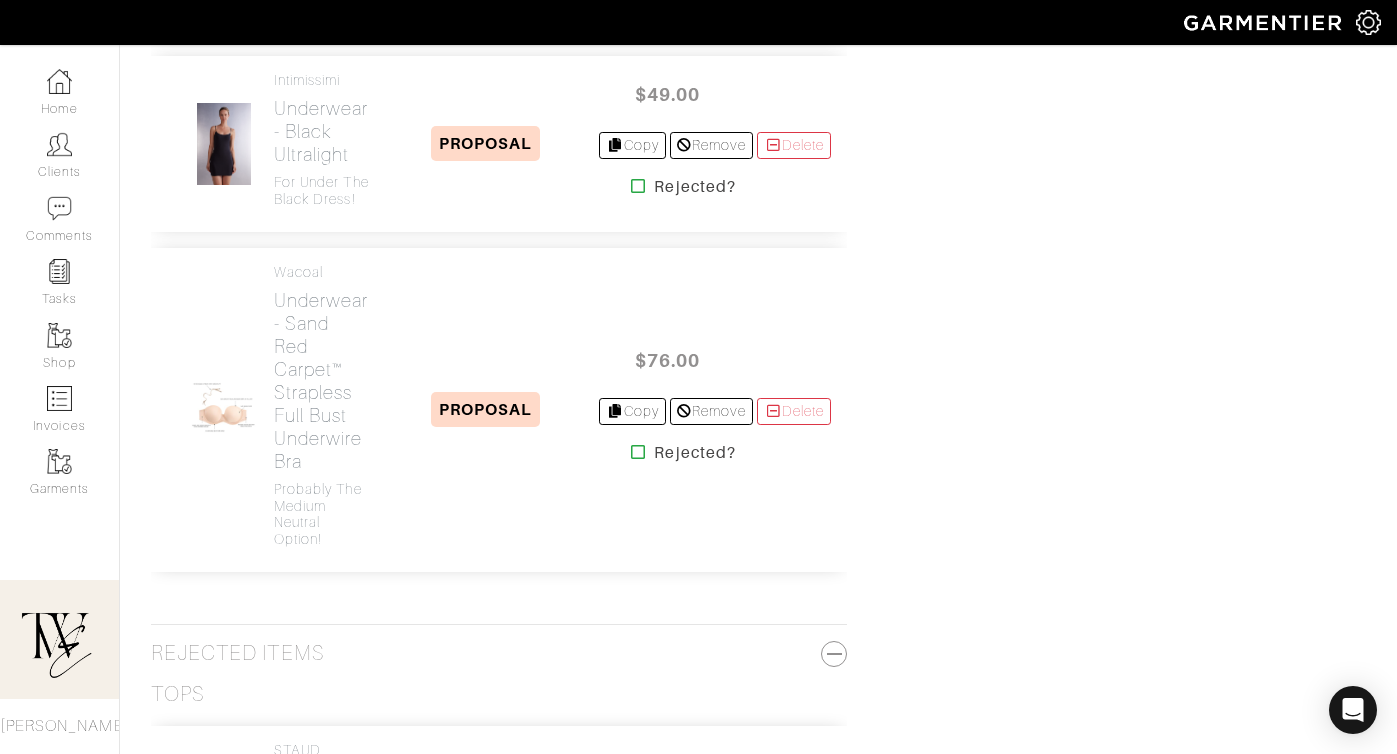 click on "Jewelry -
Las Olas Necklace" at bounding box center (323, -276) 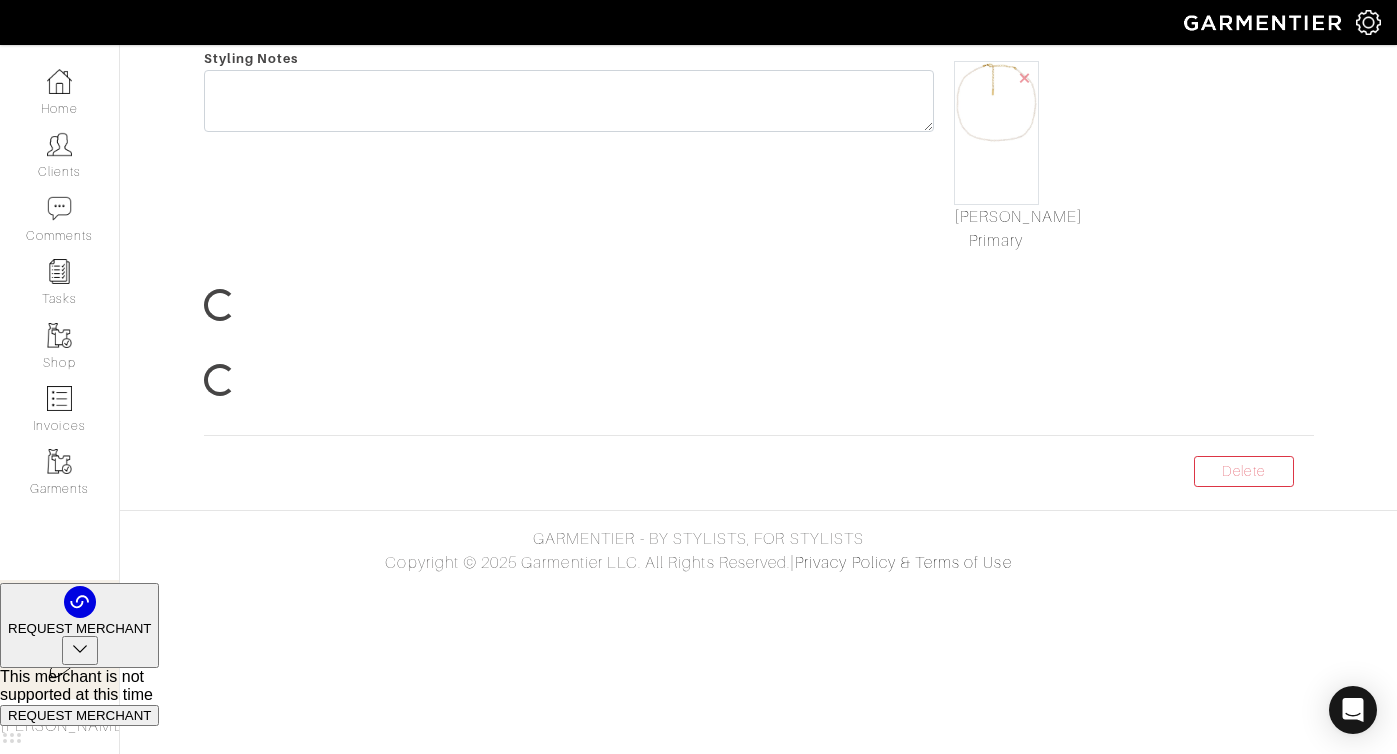 scroll, scrollTop: 0, scrollLeft: 0, axis: both 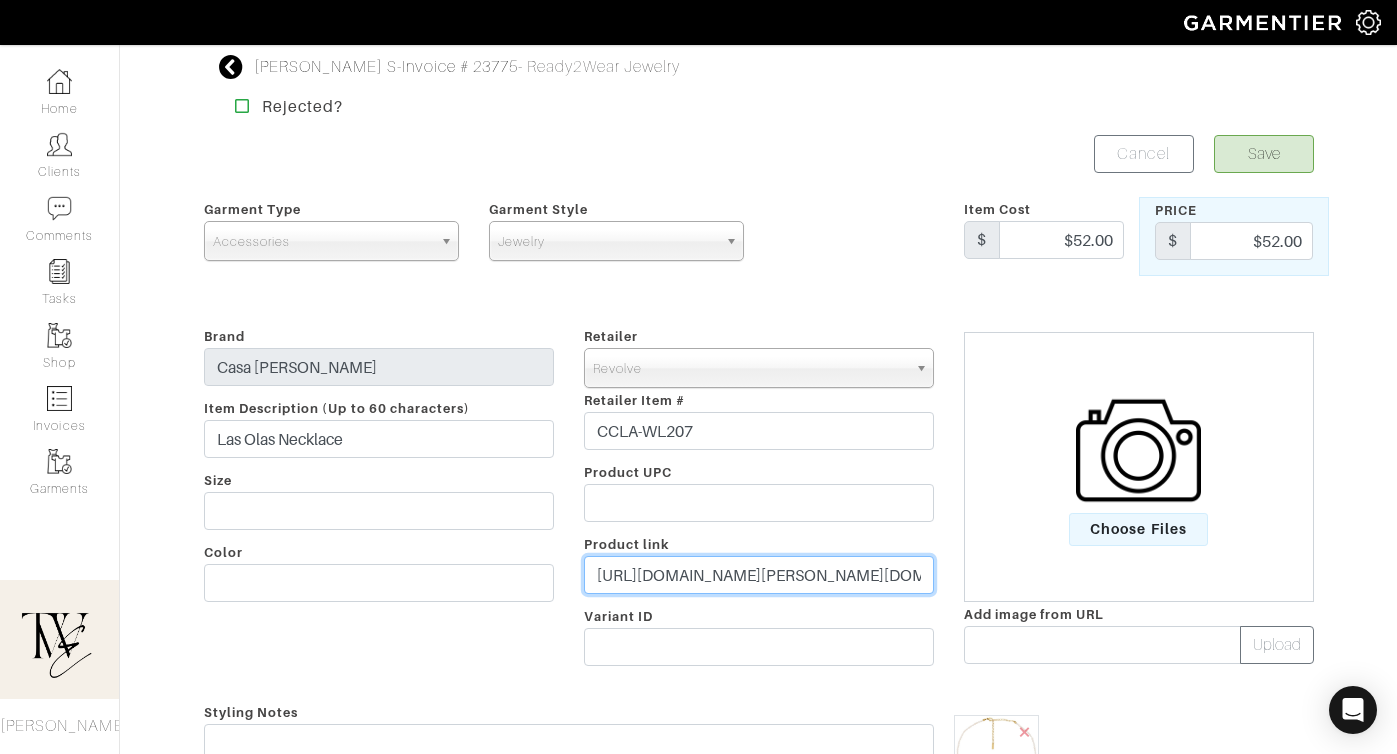 click on "https://www.revolve.com/casa-clara-las-olas-necklace-in-pearl/dp/CCLA-WL207/?d=Womens&page=1&lc=32&plpSrc=/r/Brands.jsp?url=https://www.revolve.com/r/BrandsContent.jsp?aliasURL=jewelry-necklaces%2Fbr%2F8f23b3&sc=Necklaces&s=c&c=Jewelry&keyword=pearl+necklace&color=white&filters=color&lazyLoadedPlp=true&sortBy=featured&productsPerRow=4&preLoadCategory=&preLoadDesigner=&lazyLang=en&lazyCountryCode=US&lazyCurrency=USD&_=1751573147561&itrownum=8&itcurrpage=1&itview=05" at bounding box center (759, 575) 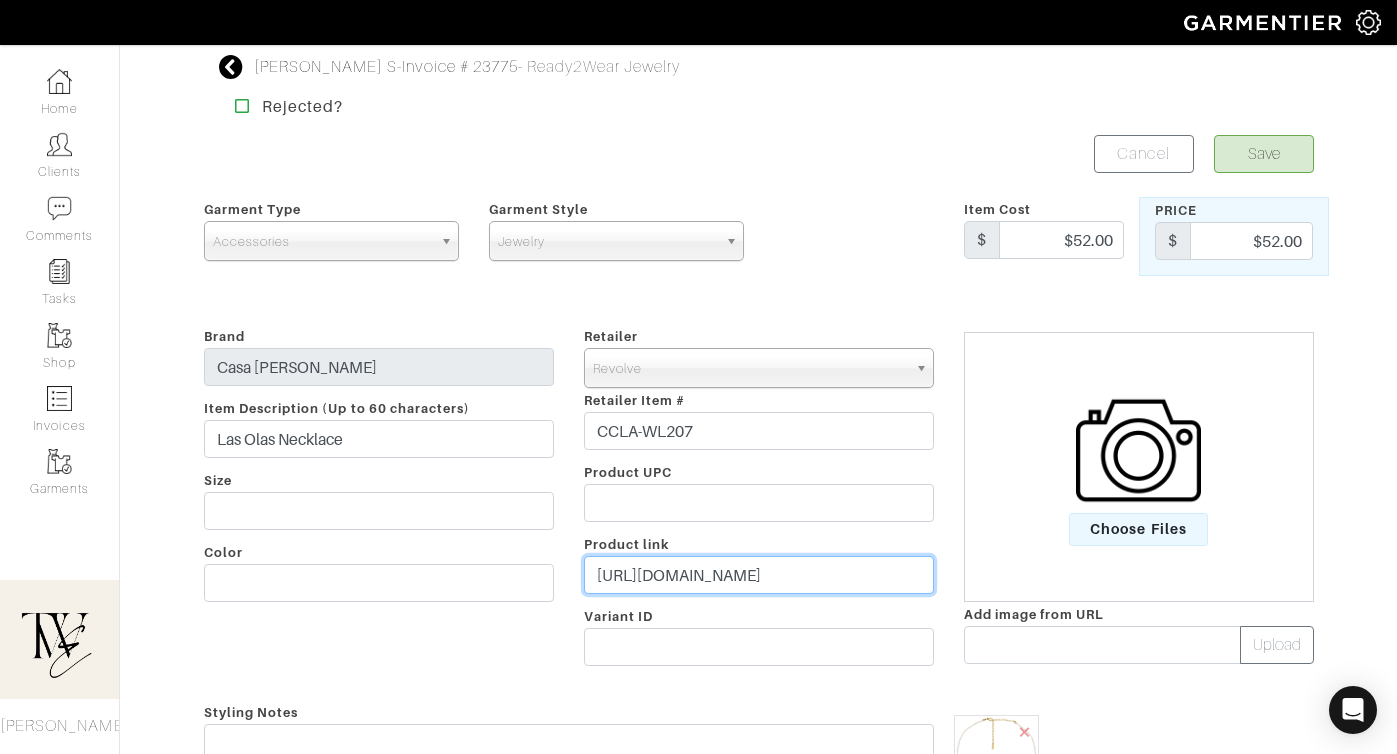 type on "https://rvlv.me/bbuvga" 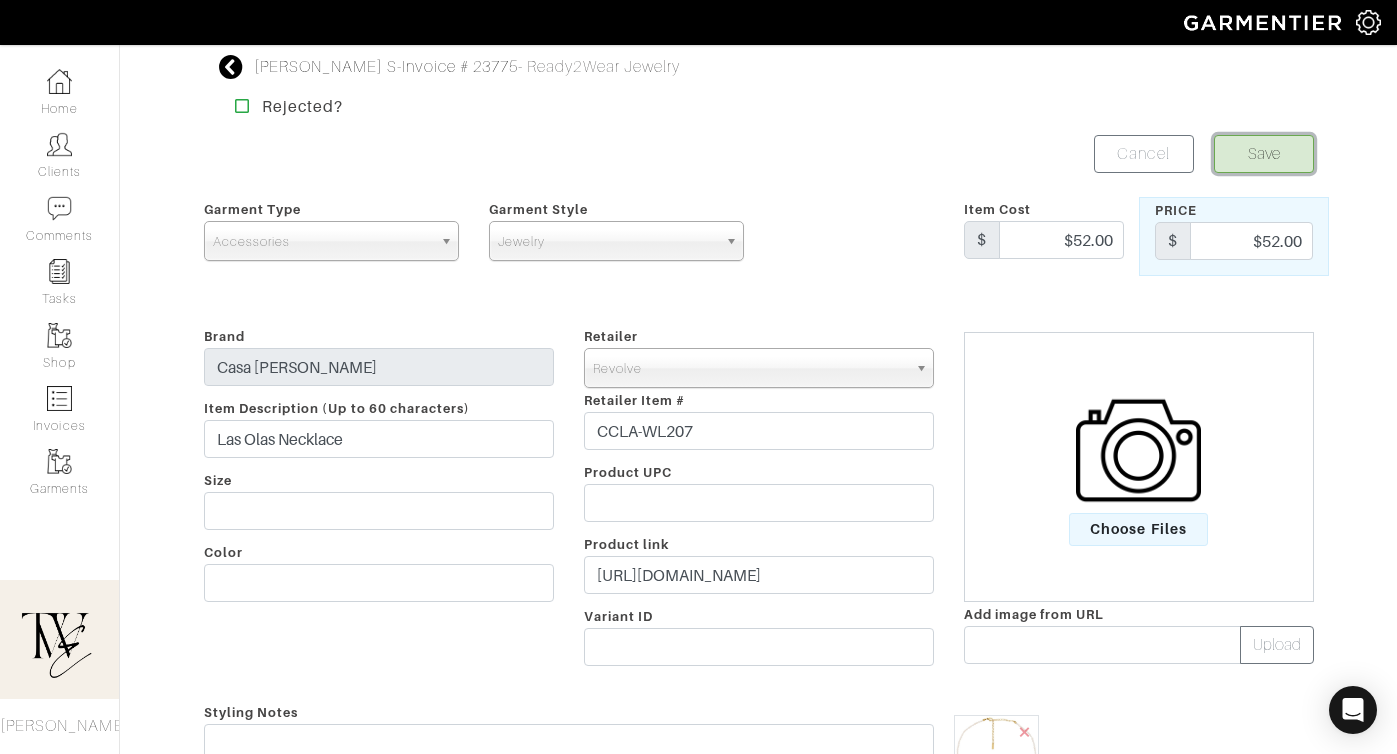 click on "Save" at bounding box center [1264, 154] 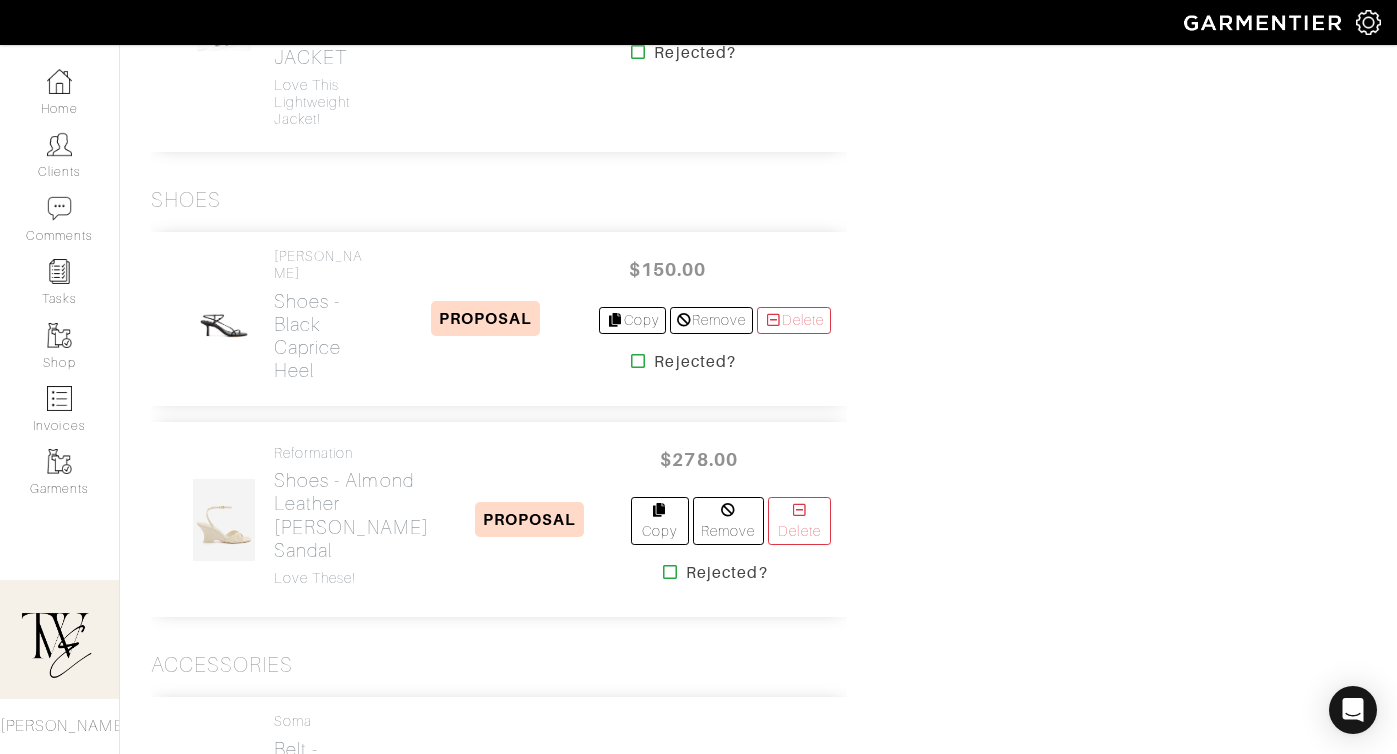 scroll, scrollTop: 4948, scrollLeft: 0, axis: vertical 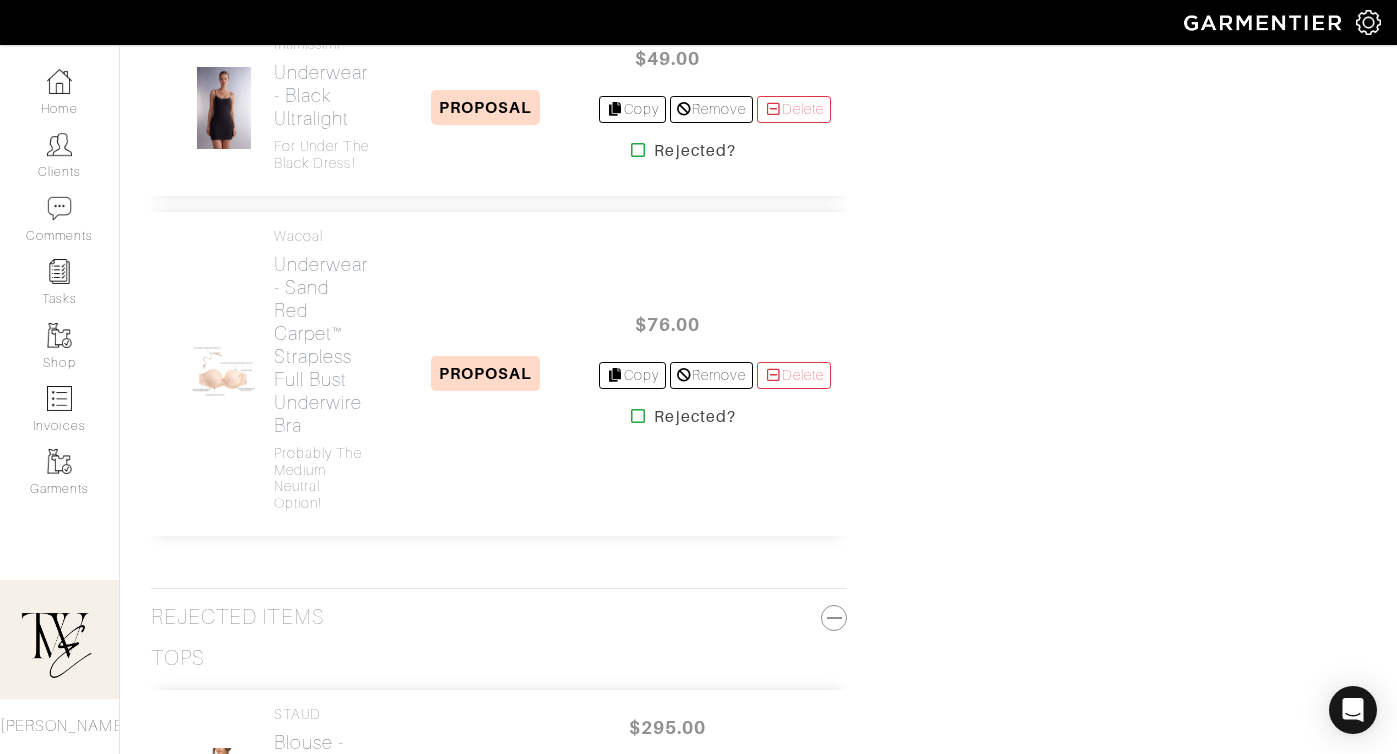 click on "AUREUM
Jewelry -
Fawn Stud Earrings
DRAFT
$100.00
Copy
Remove
[GEOGRAPHIC_DATA]
Rejected?" at bounding box center [499, -527] 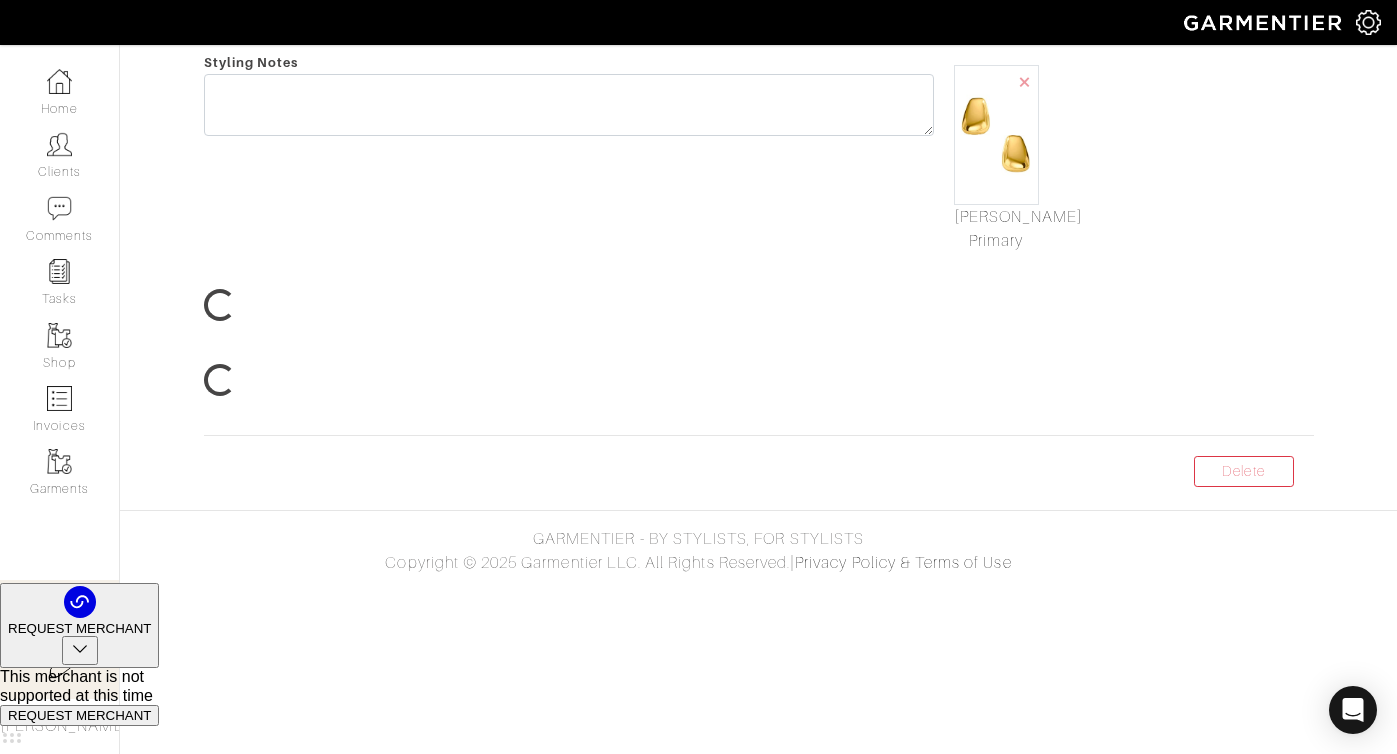scroll, scrollTop: 0, scrollLeft: 0, axis: both 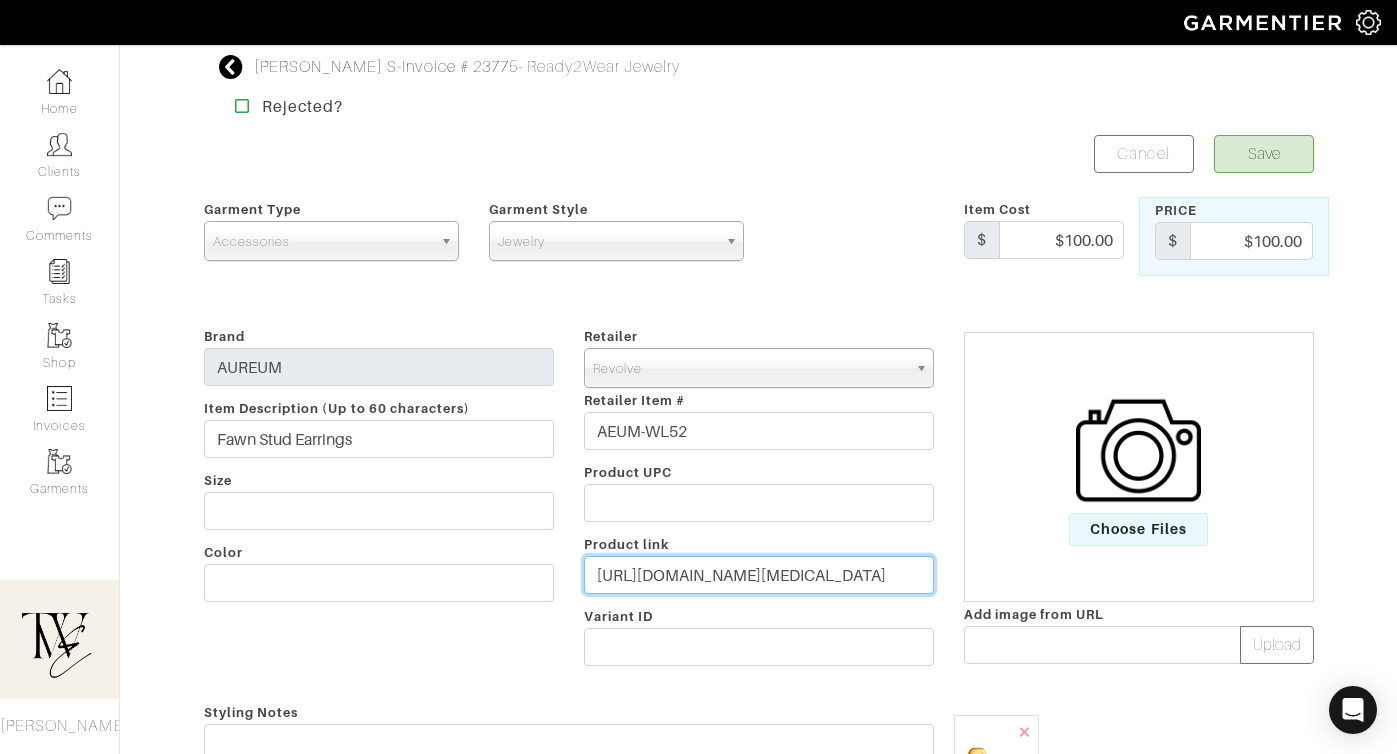 click on "[URL][DOMAIN_NAME][MEDICAL_DATA]" at bounding box center [759, 575] 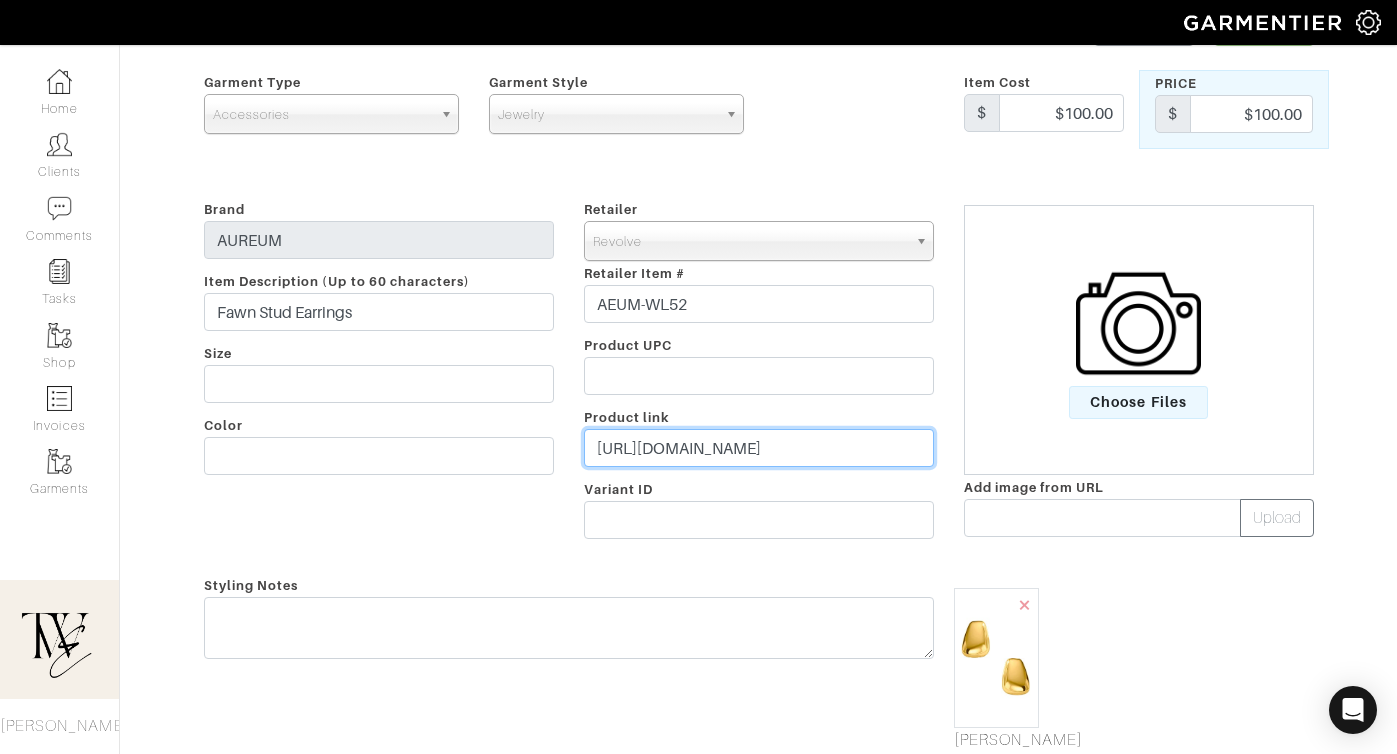 scroll, scrollTop: 150, scrollLeft: 0, axis: vertical 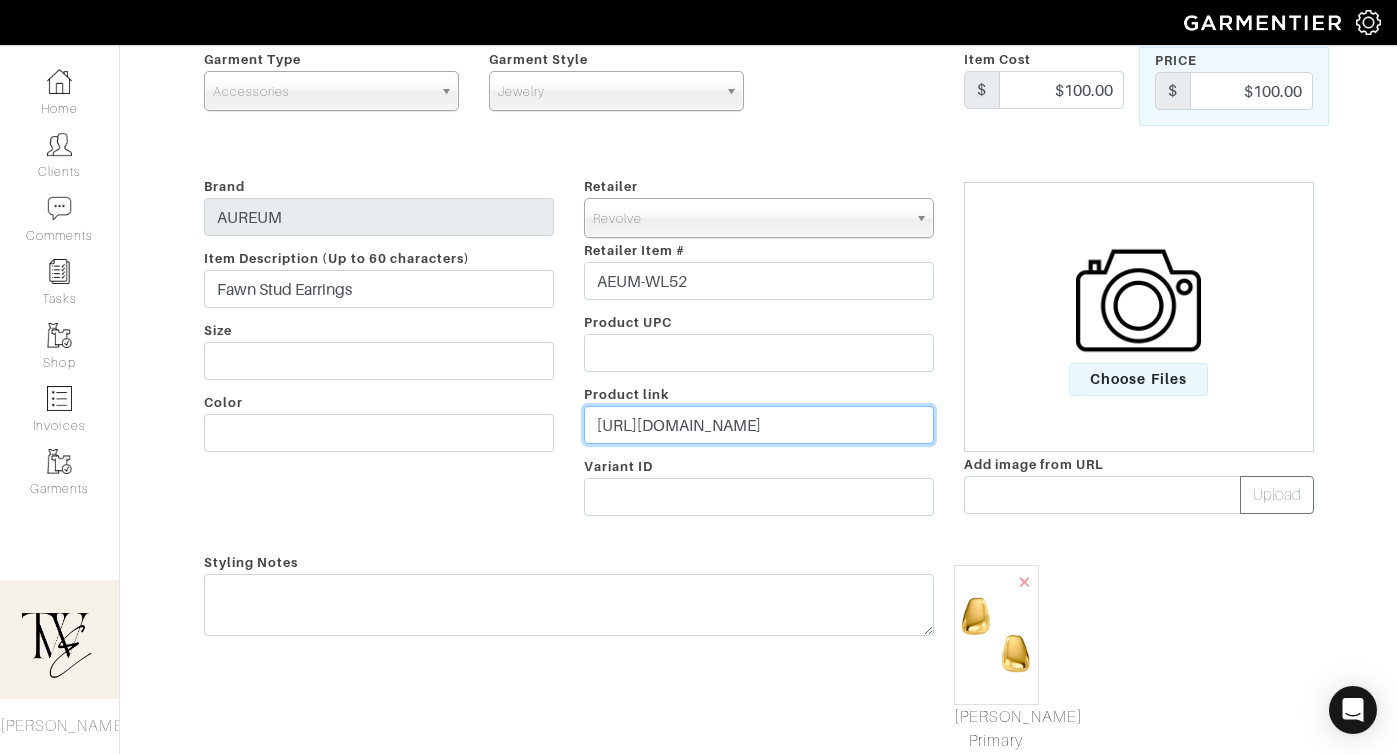 type on "[URL][DOMAIN_NAME]" 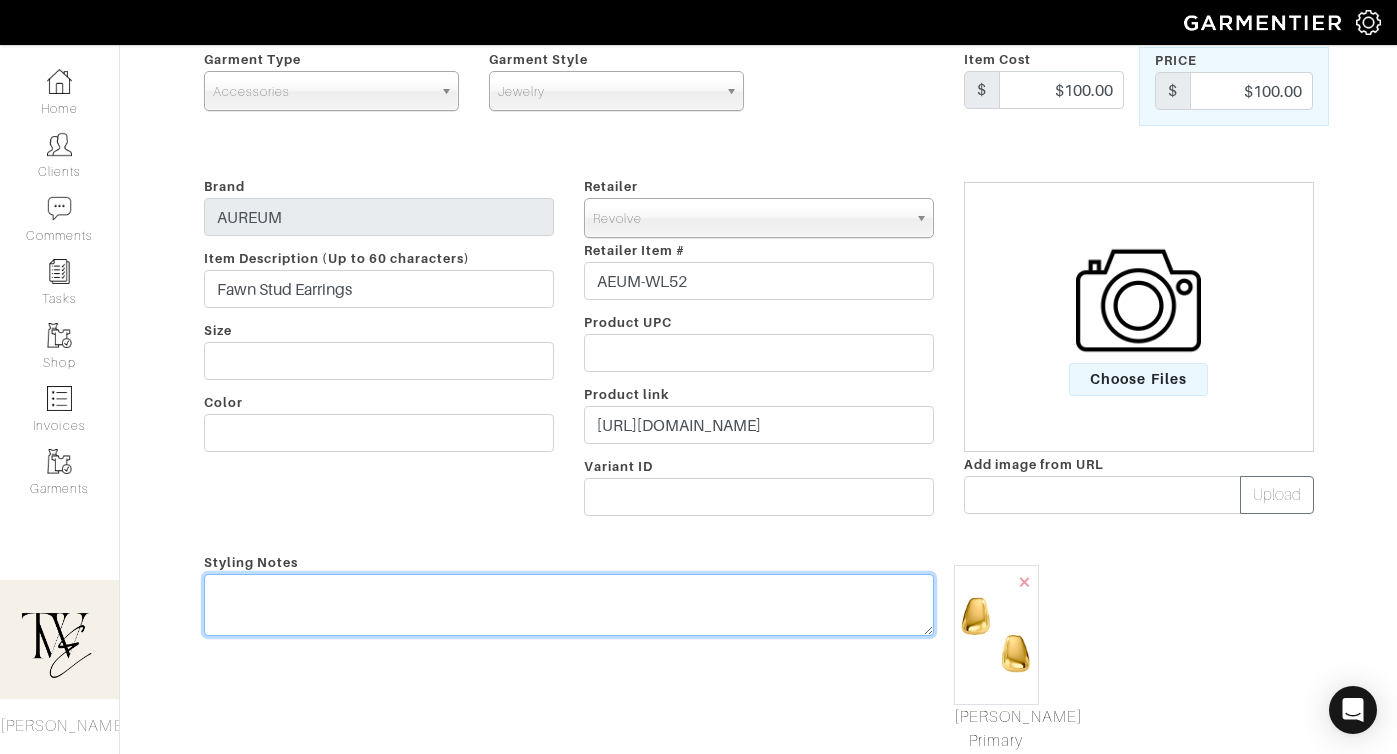 click on "Styling Notes" at bounding box center (569, 651) 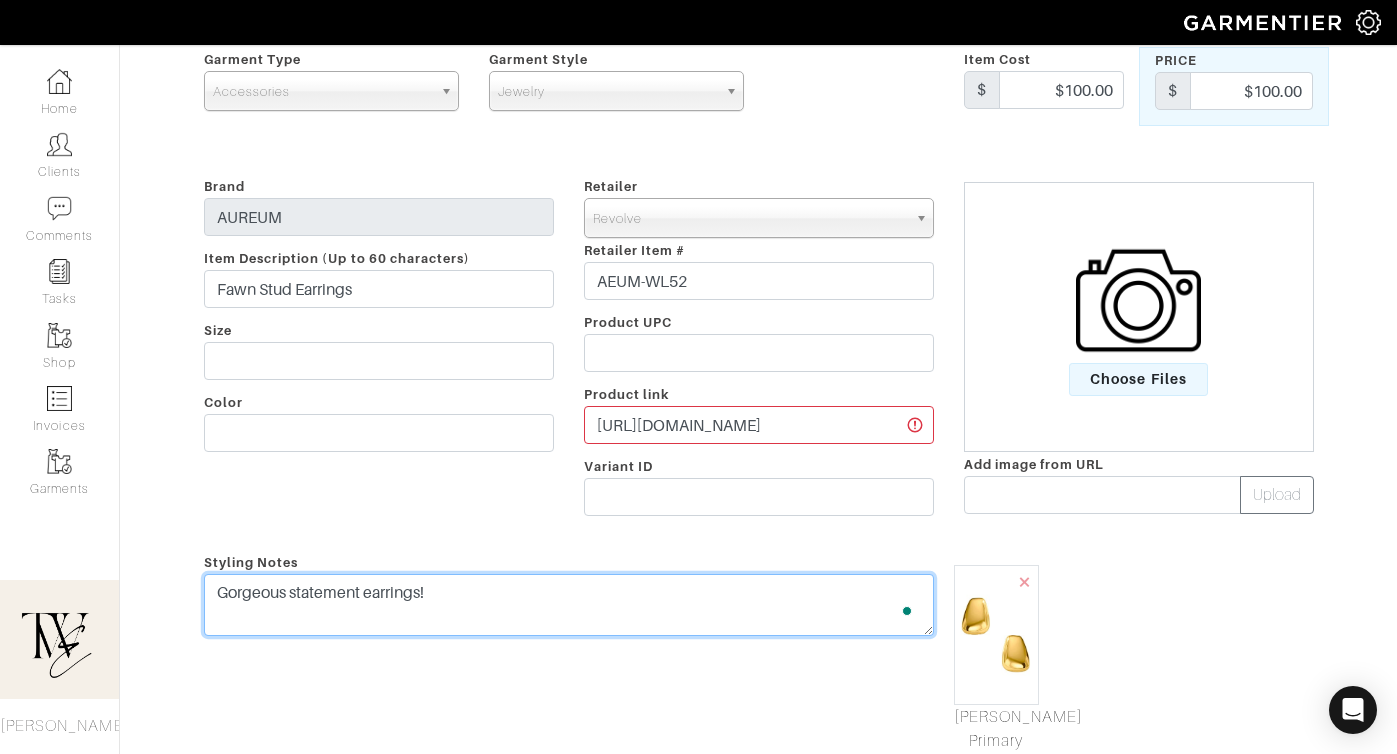 scroll, scrollTop: 0, scrollLeft: 0, axis: both 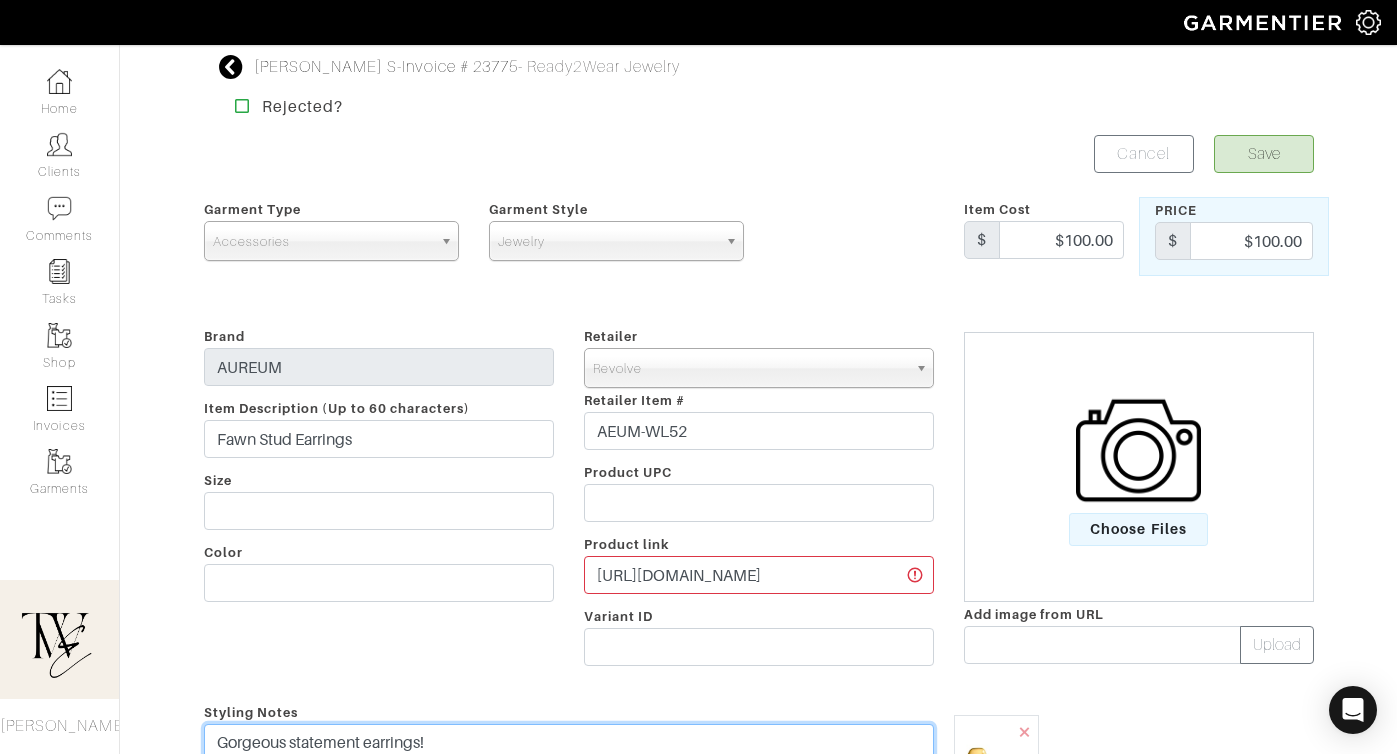type on "Gorgeous statement earrings!" 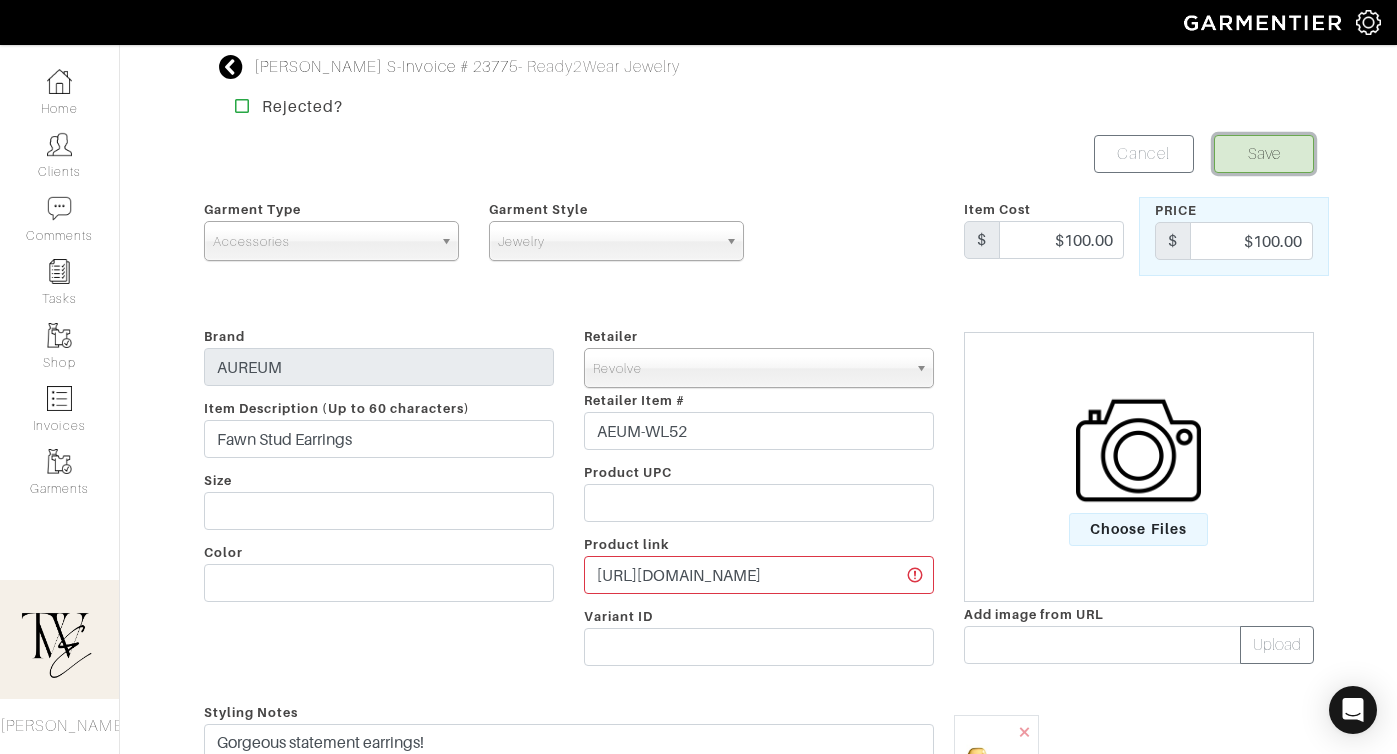 click on "Save" at bounding box center (1264, 154) 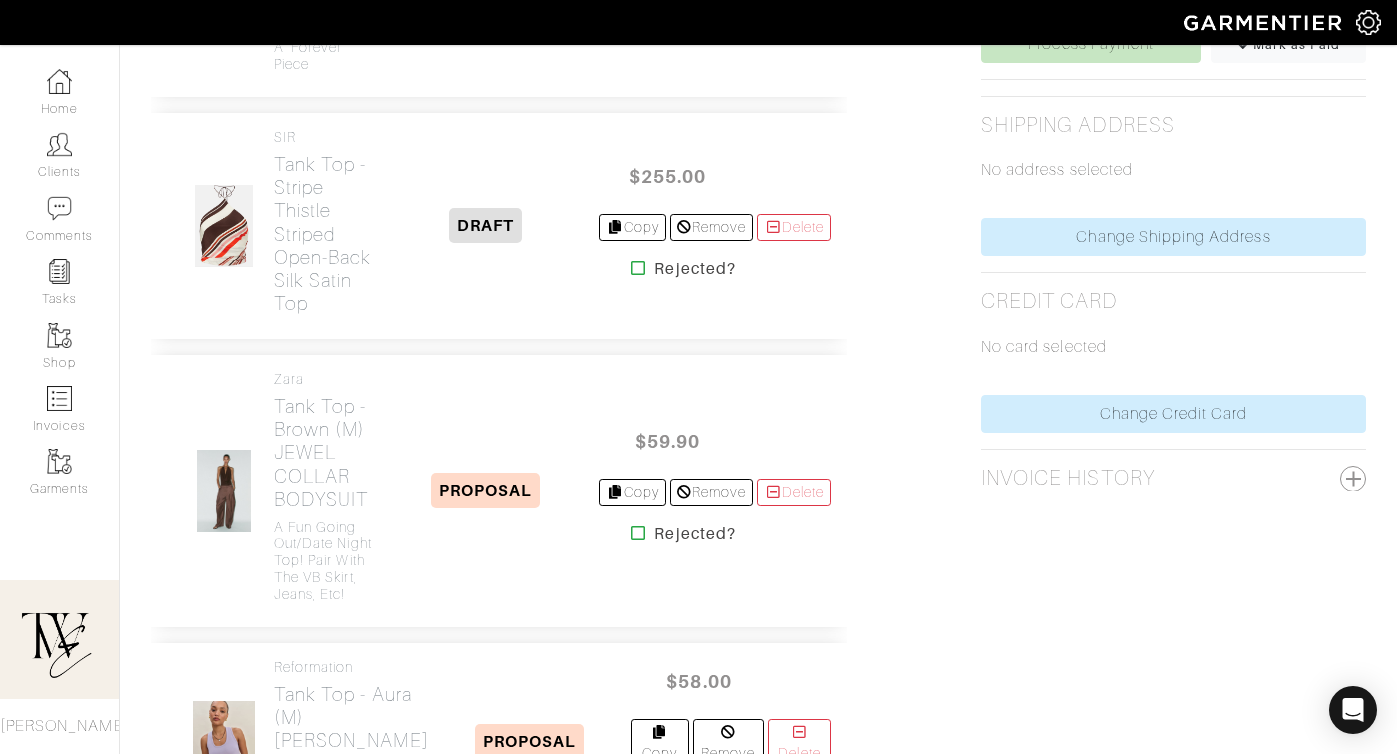 scroll, scrollTop: 1689, scrollLeft: 0, axis: vertical 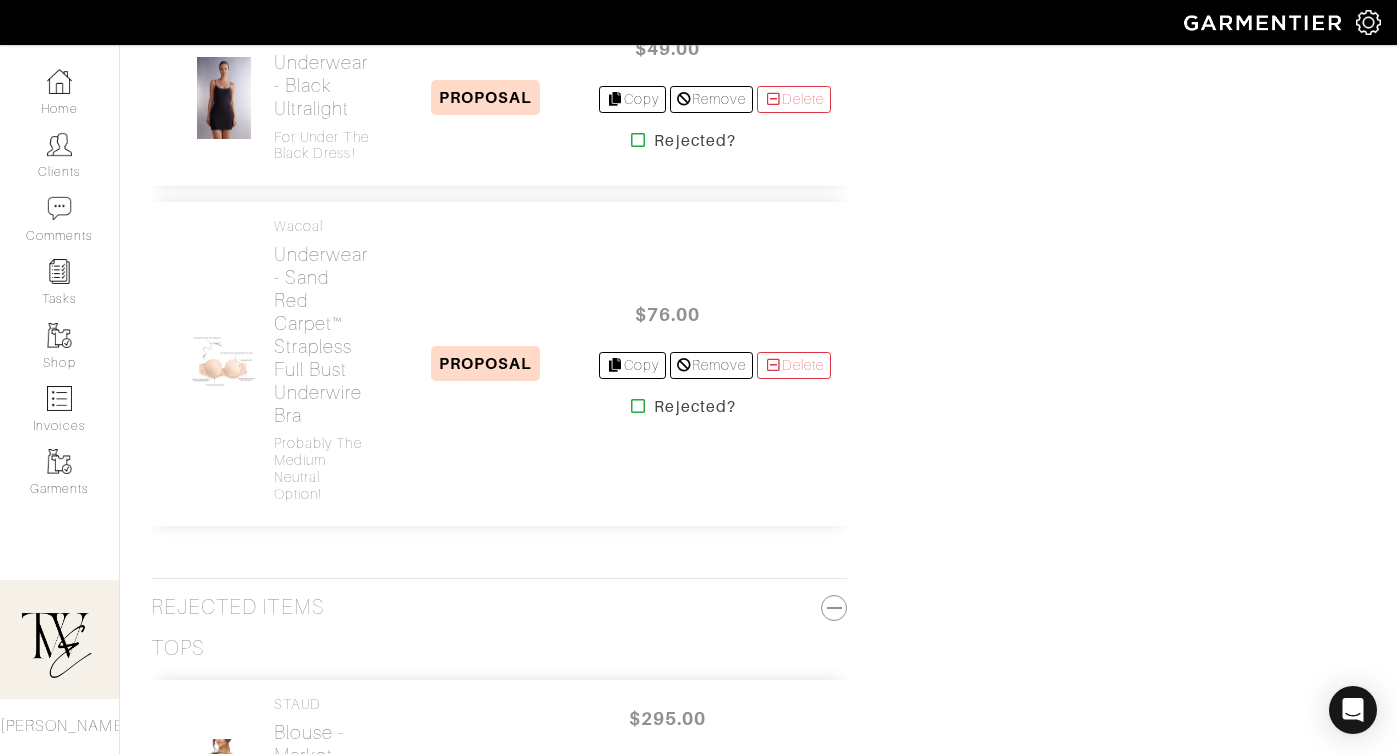 click on "Jewelry -
Empress Pearl Earring" at bounding box center [323, -274] 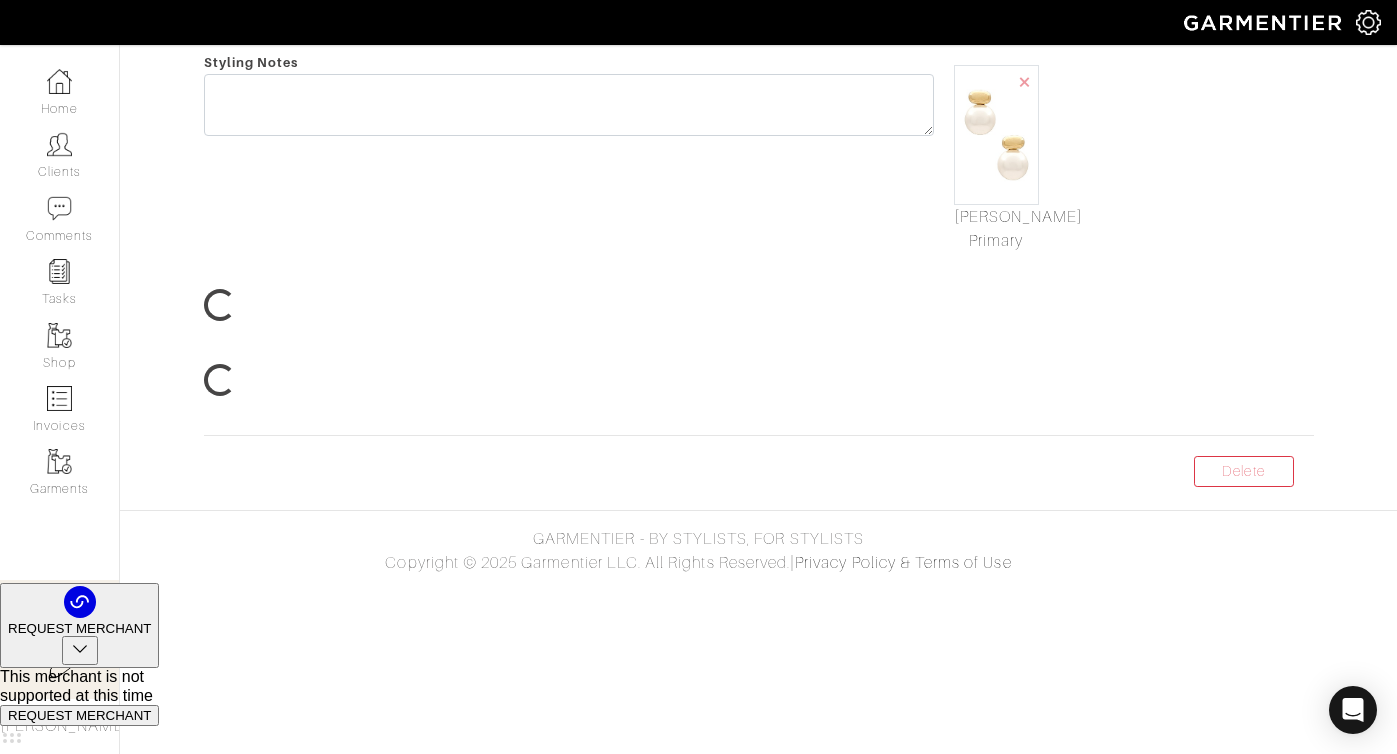 scroll, scrollTop: 0, scrollLeft: 0, axis: both 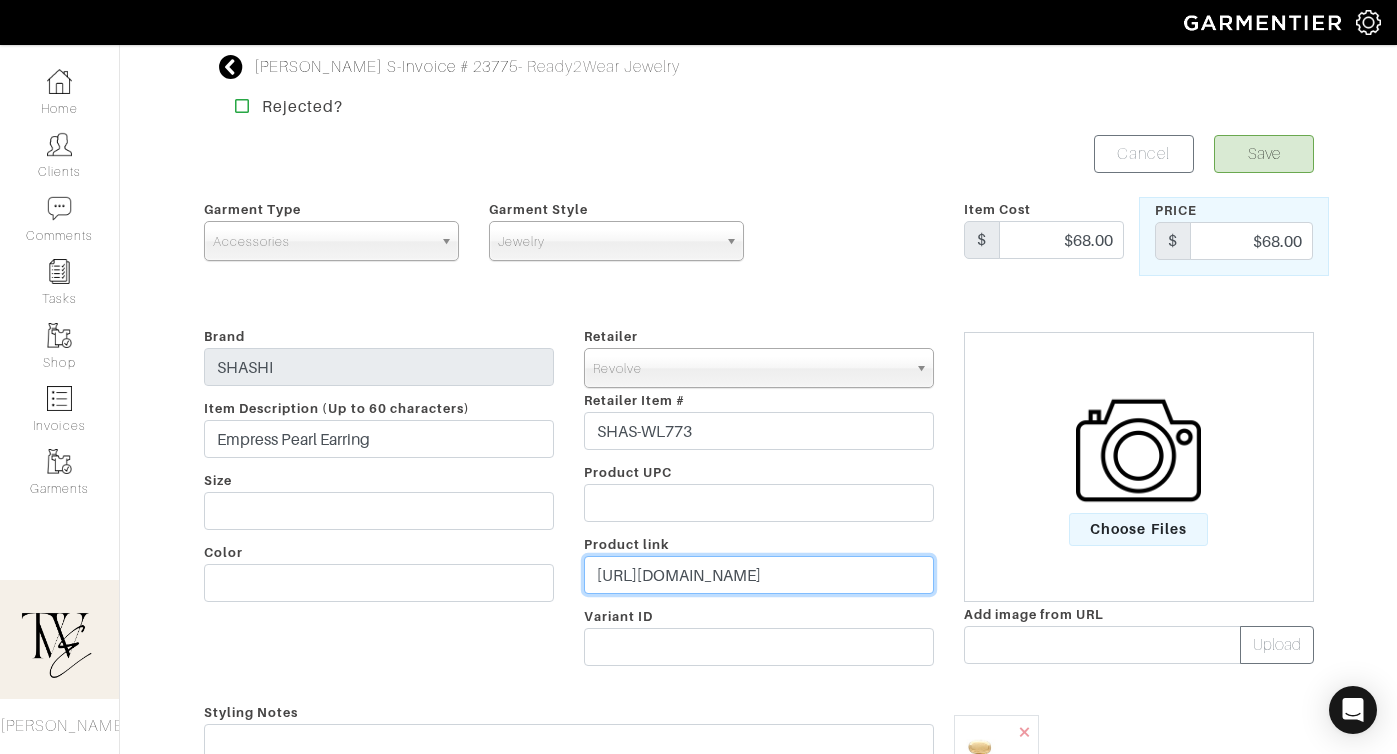 click on "https://www.revolve.com/shashi-empress-pearl-earring-in-gold-pearl/dp/SHAS-WL773/?d=Womens&page=1&lc=46&itrownum=12&itcurrpage=1&itview=05" at bounding box center [759, 575] 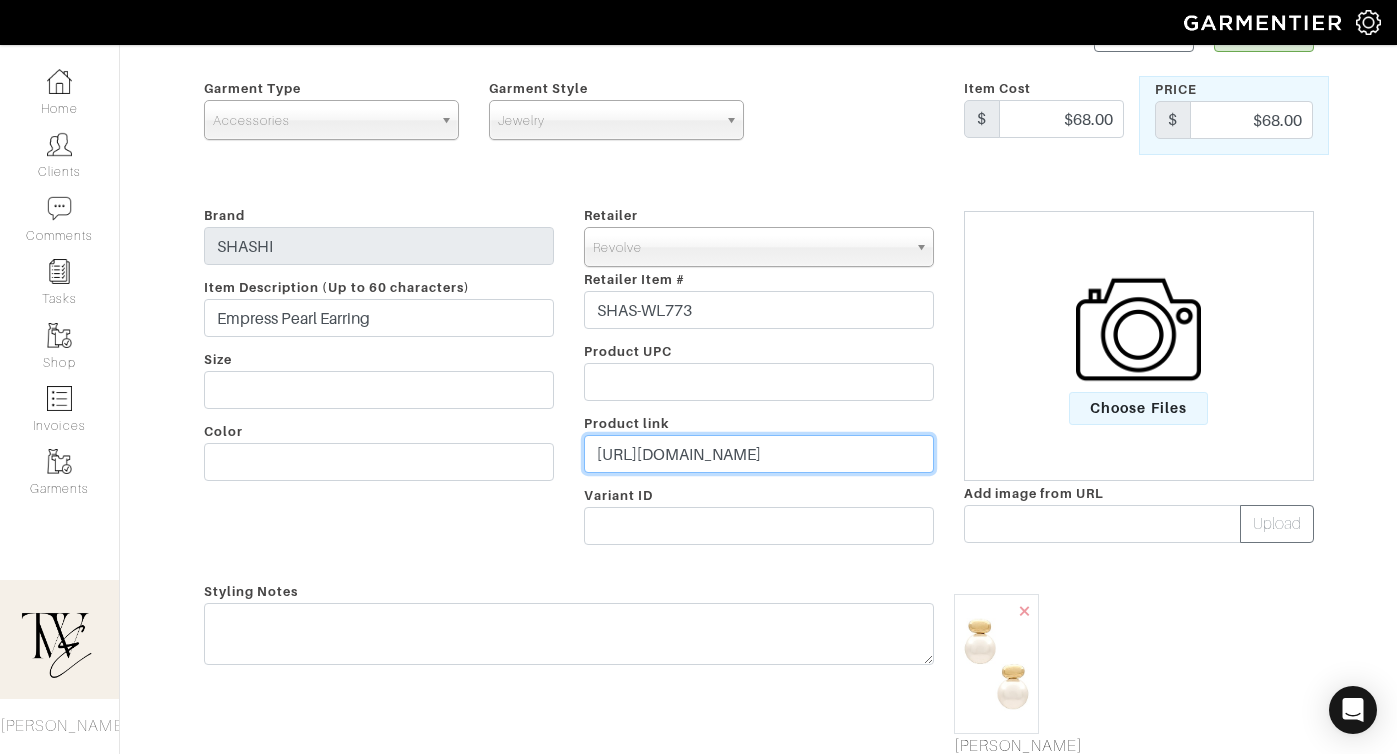 scroll, scrollTop: 190, scrollLeft: 0, axis: vertical 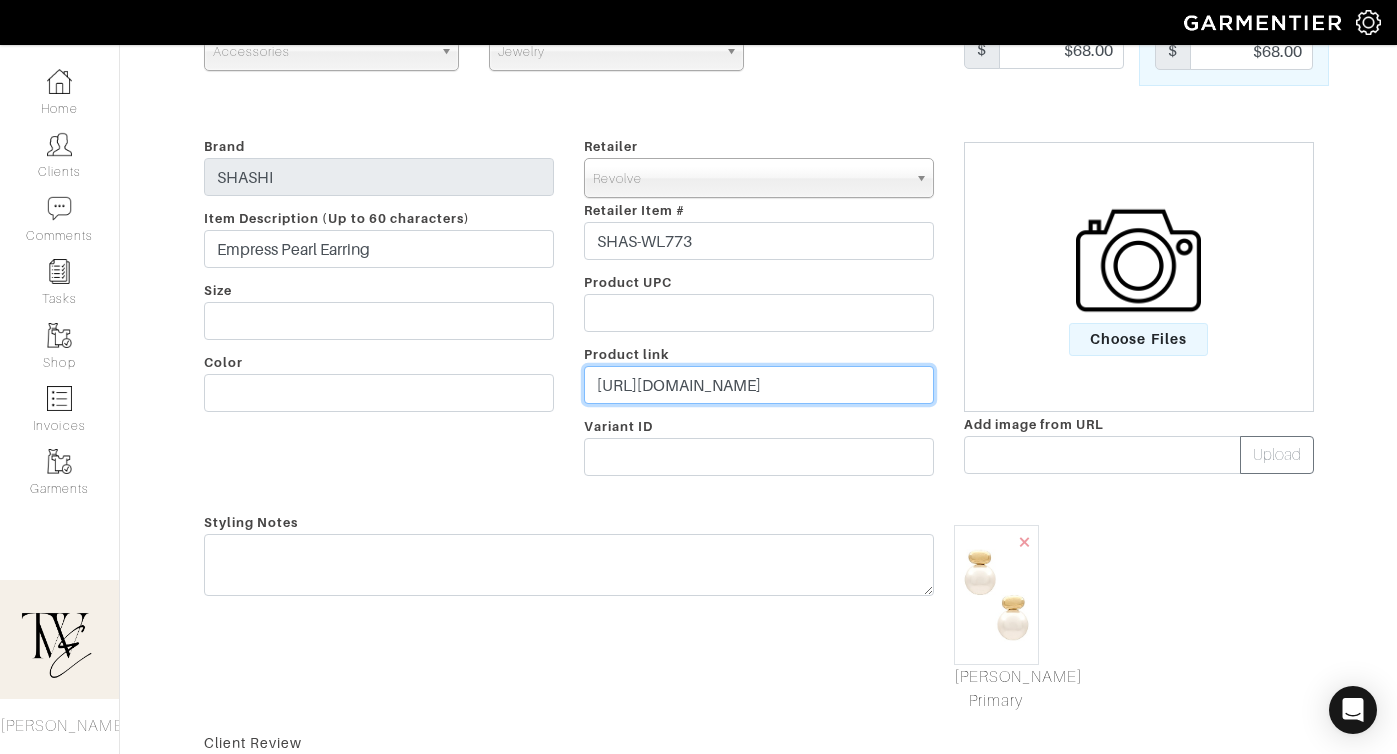 type on "https://rvlv.me/6ejv1c" 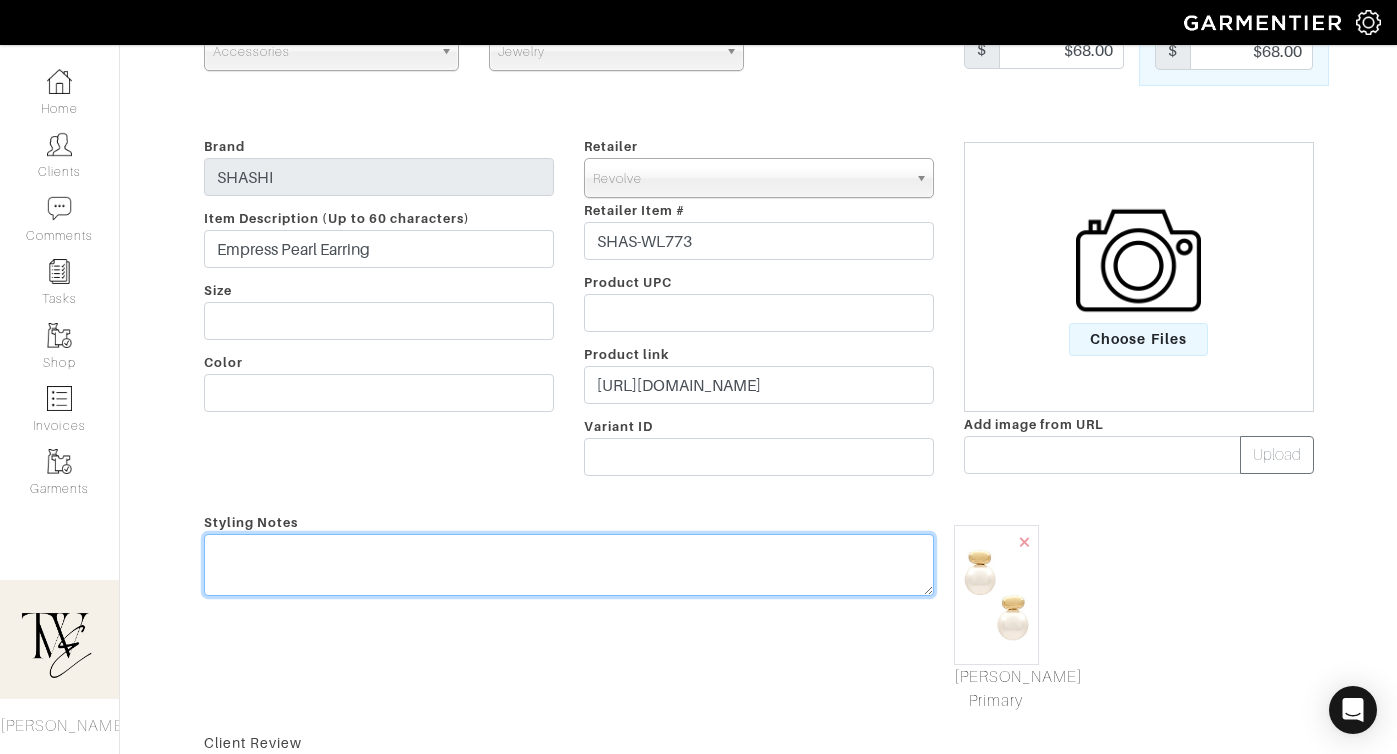 click at bounding box center (569, 565) 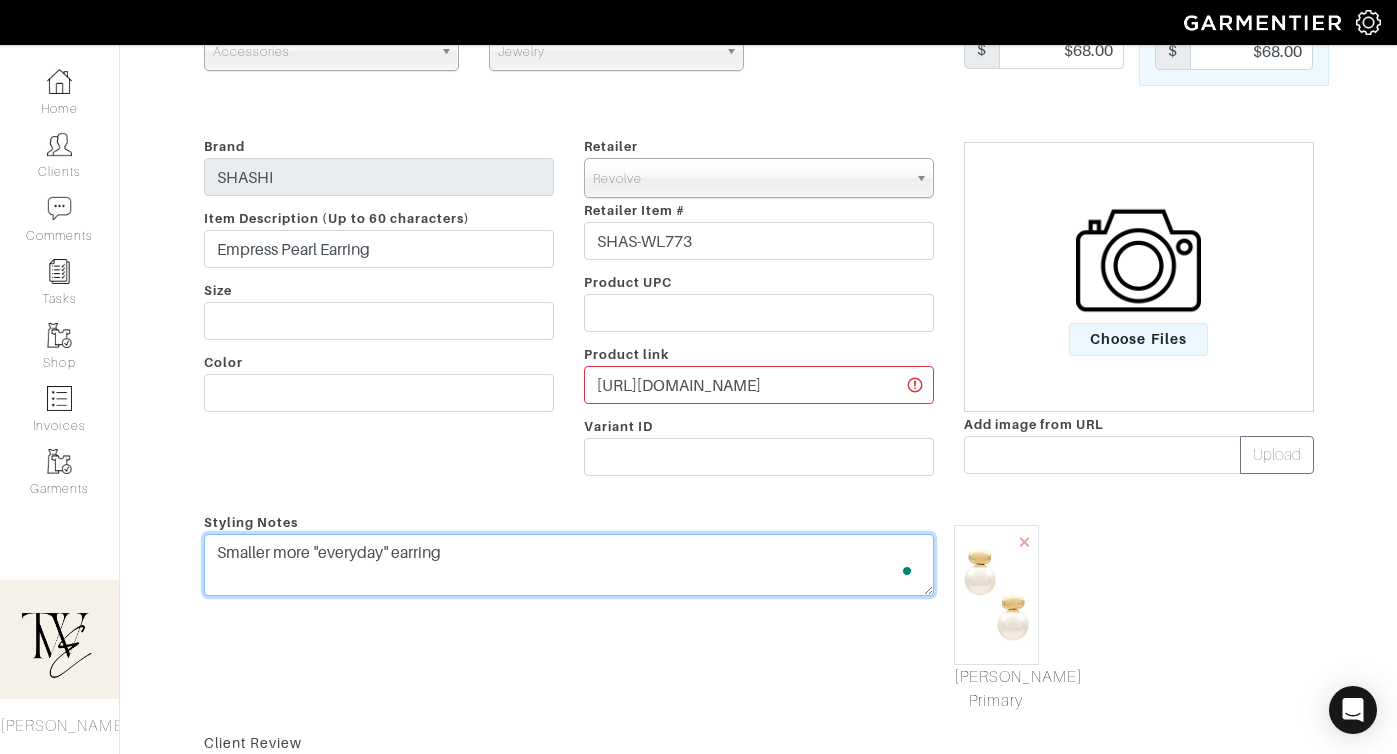 scroll, scrollTop: 0, scrollLeft: 0, axis: both 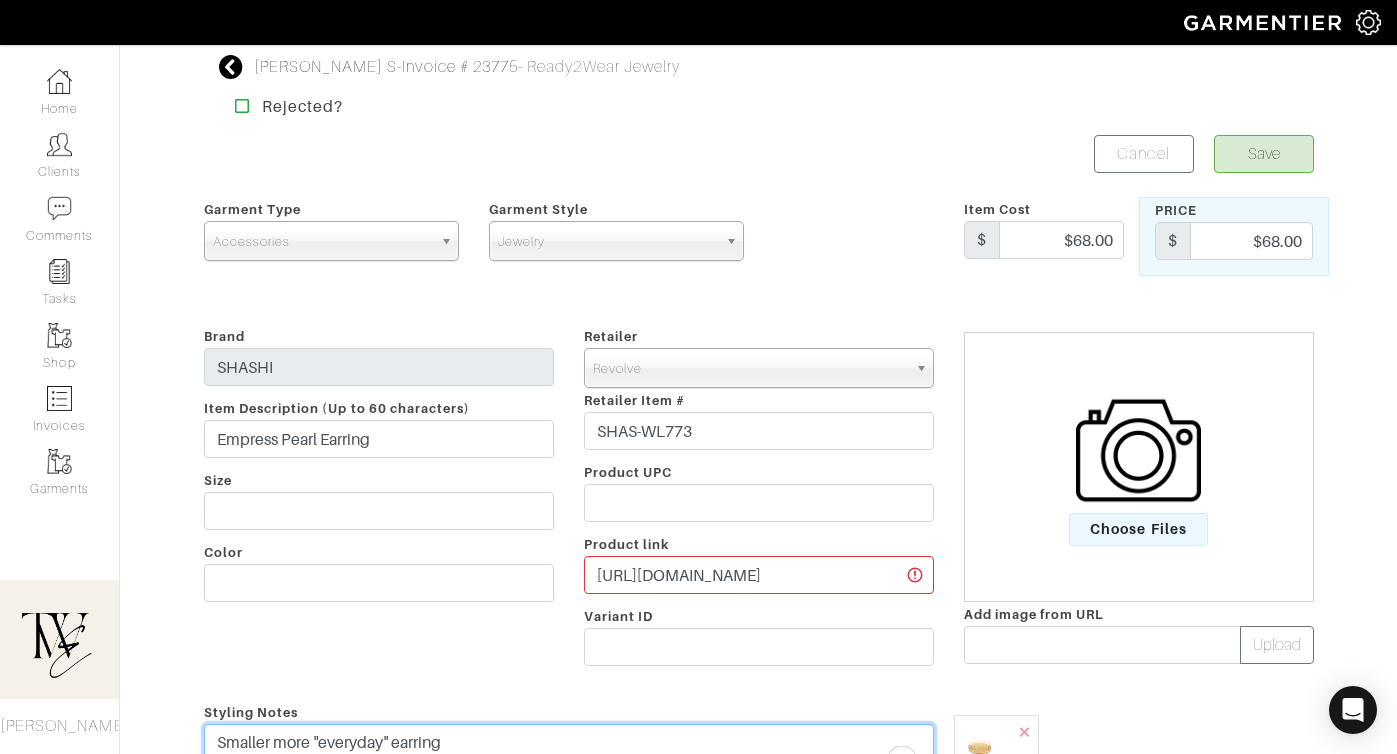 type on "Smaller more "everyday" earring" 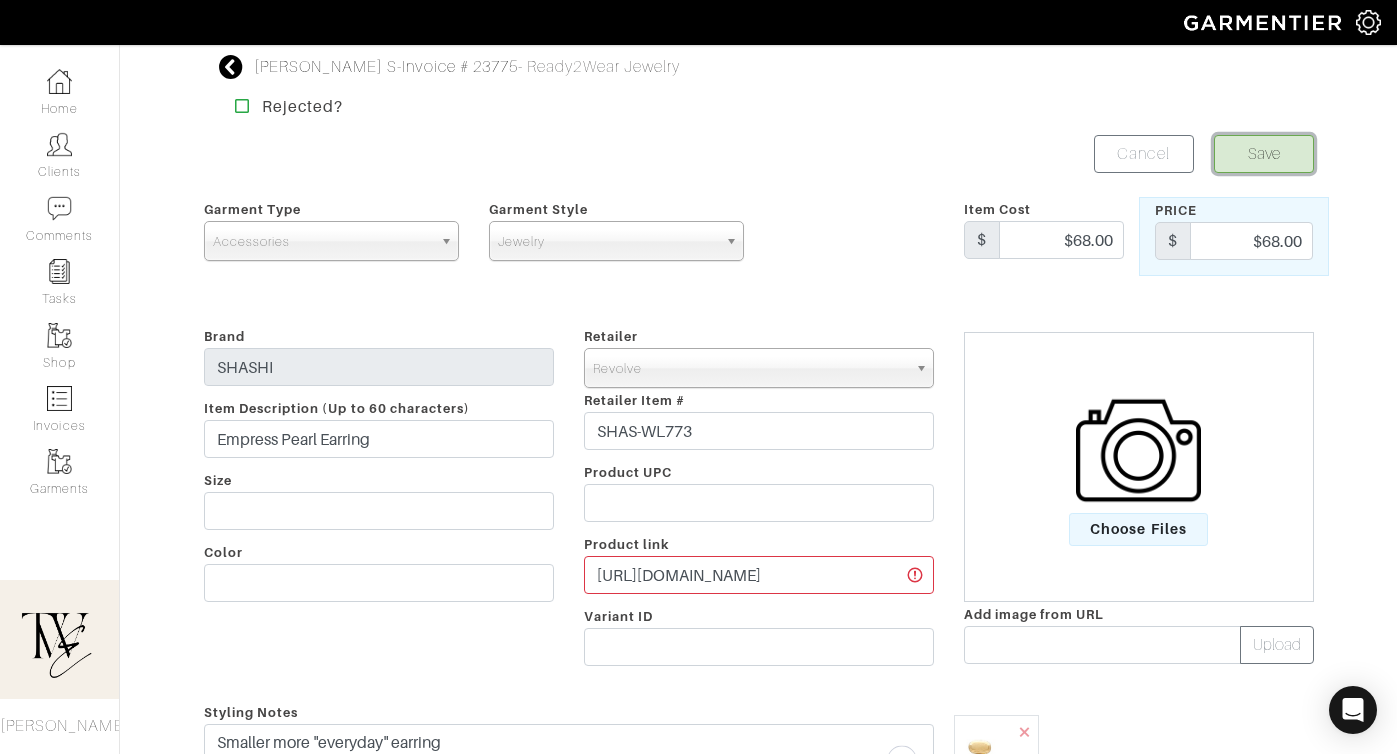 click on "Save" at bounding box center [1264, 154] 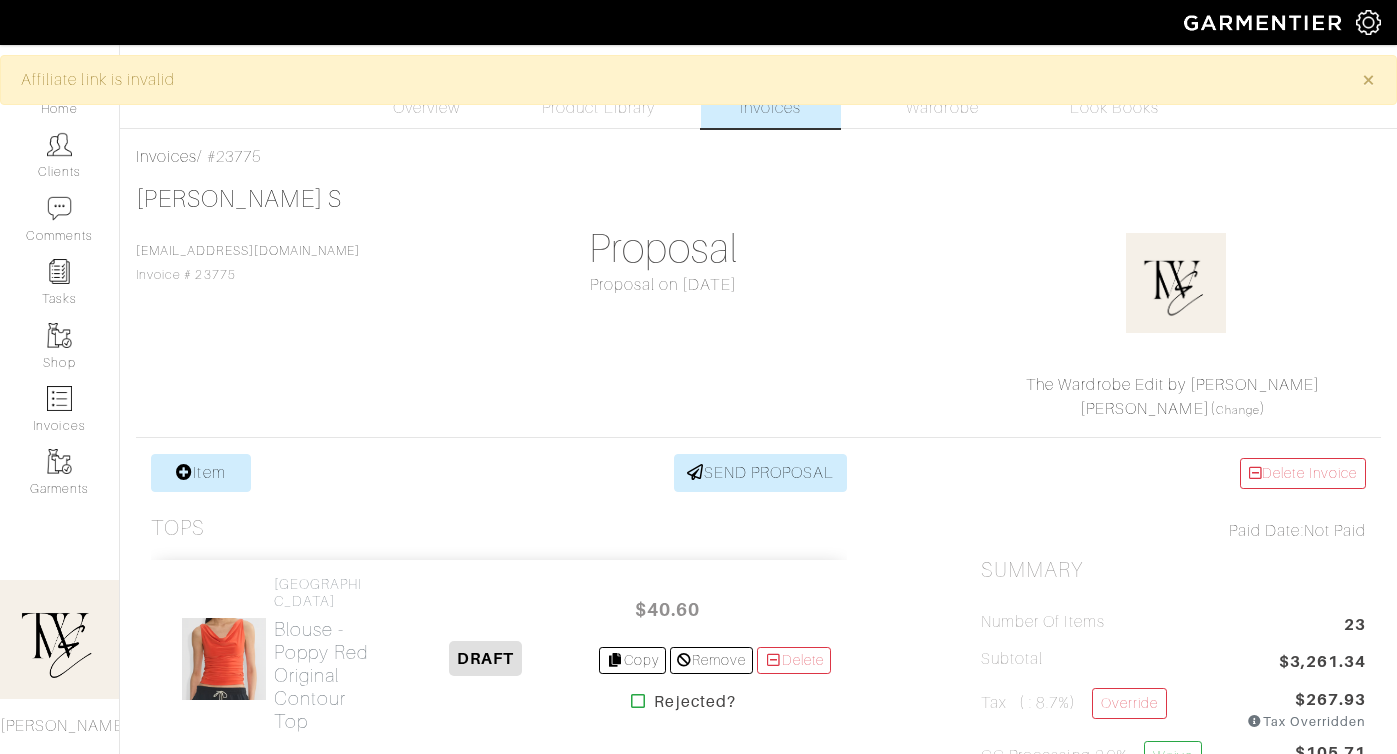 scroll, scrollTop: 1, scrollLeft: 0, axis: vertical 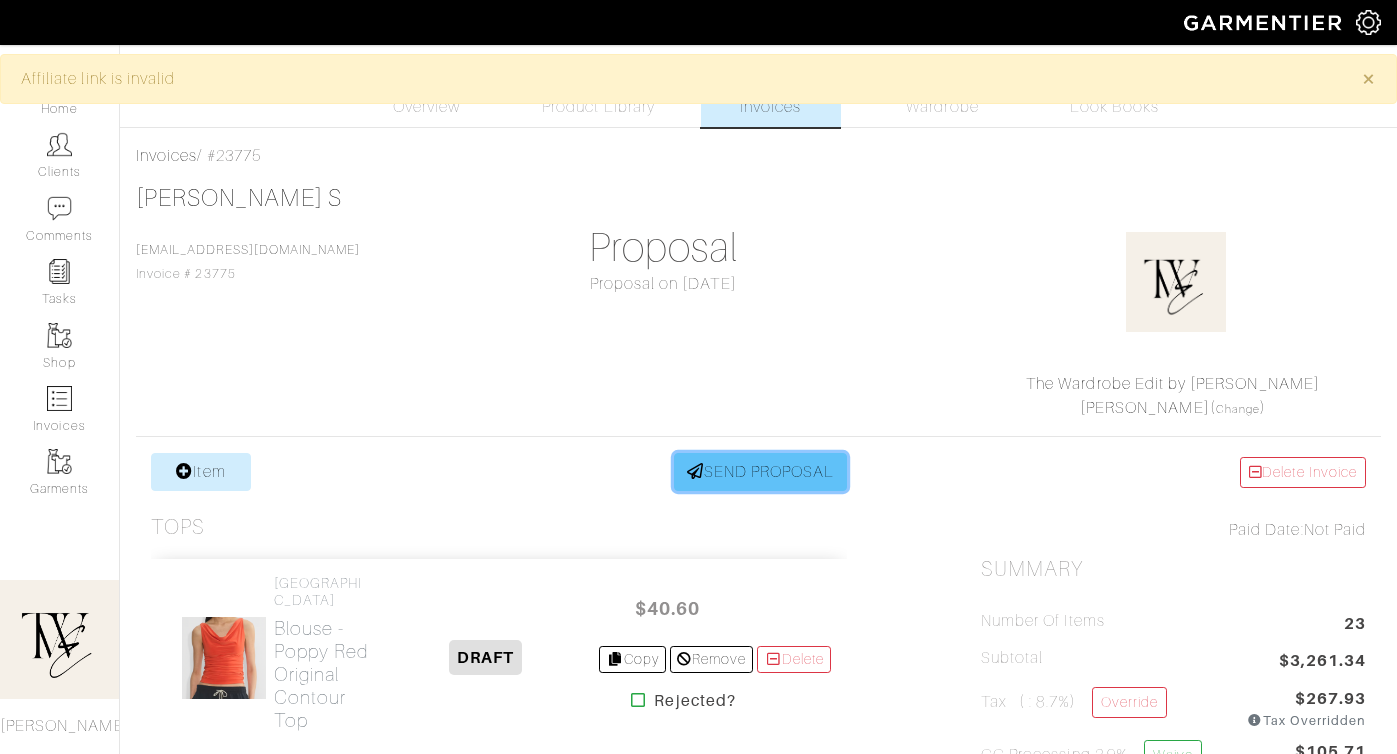 click on "SEND PROPOSAL" at bounding box center [761, 472] 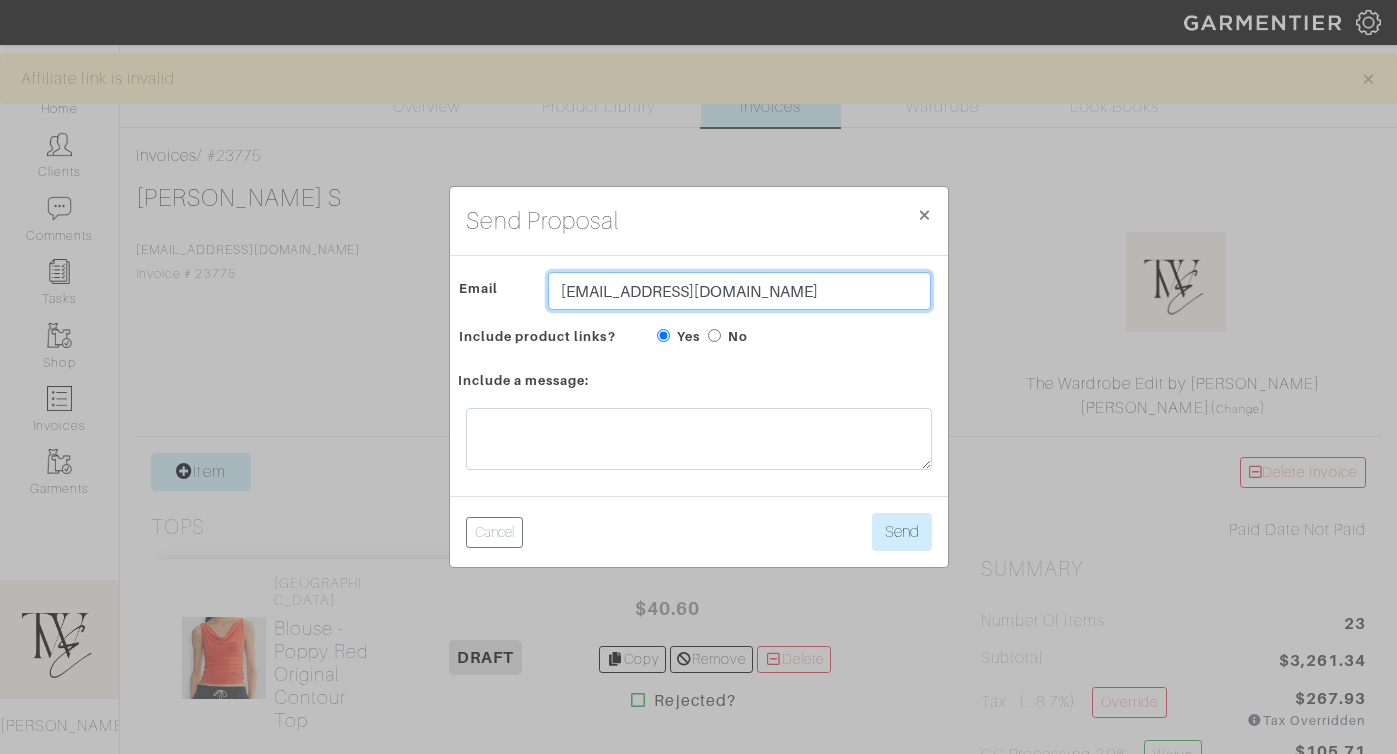 click on "[EMAIL_ADDRESS][DOMAIN_NAME]" at bounding box center (739, 291) 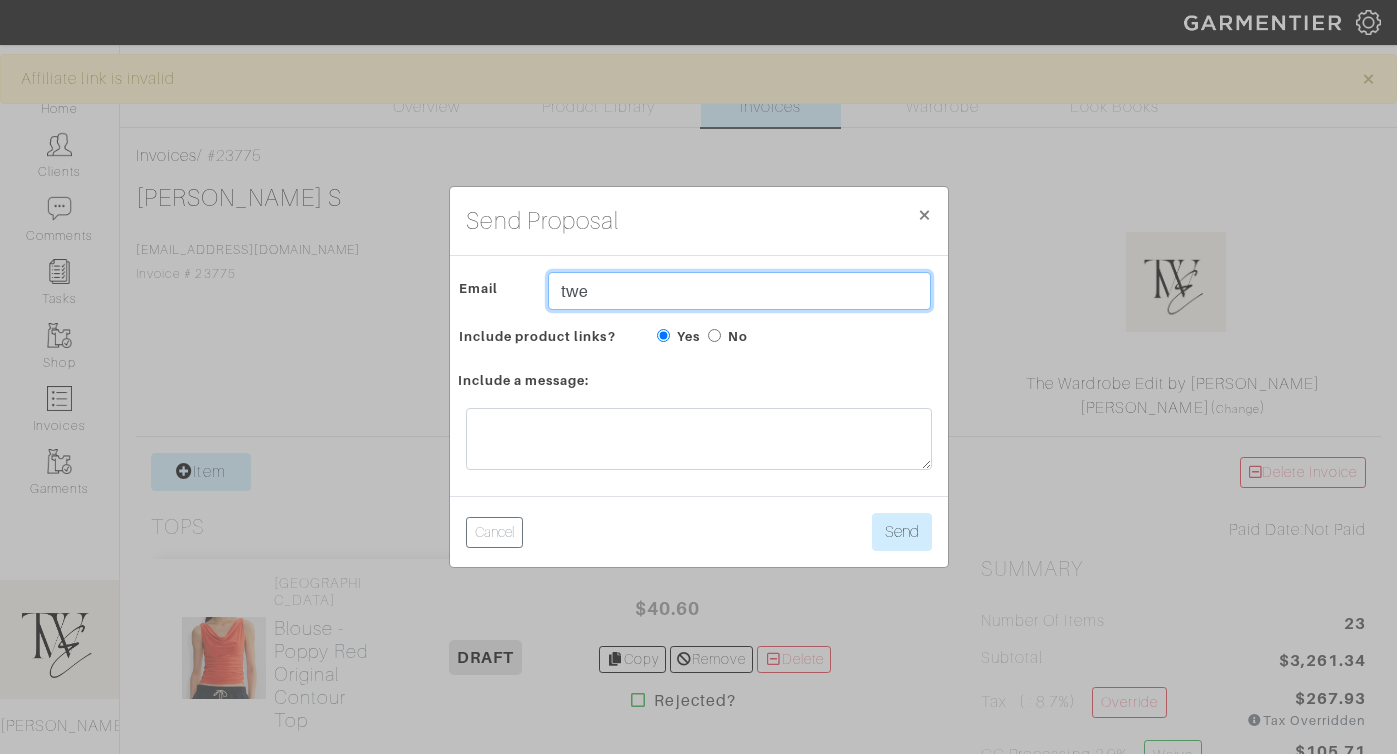 type on "[EMAIL_ADDRESS][DOMAIN_NAME]" 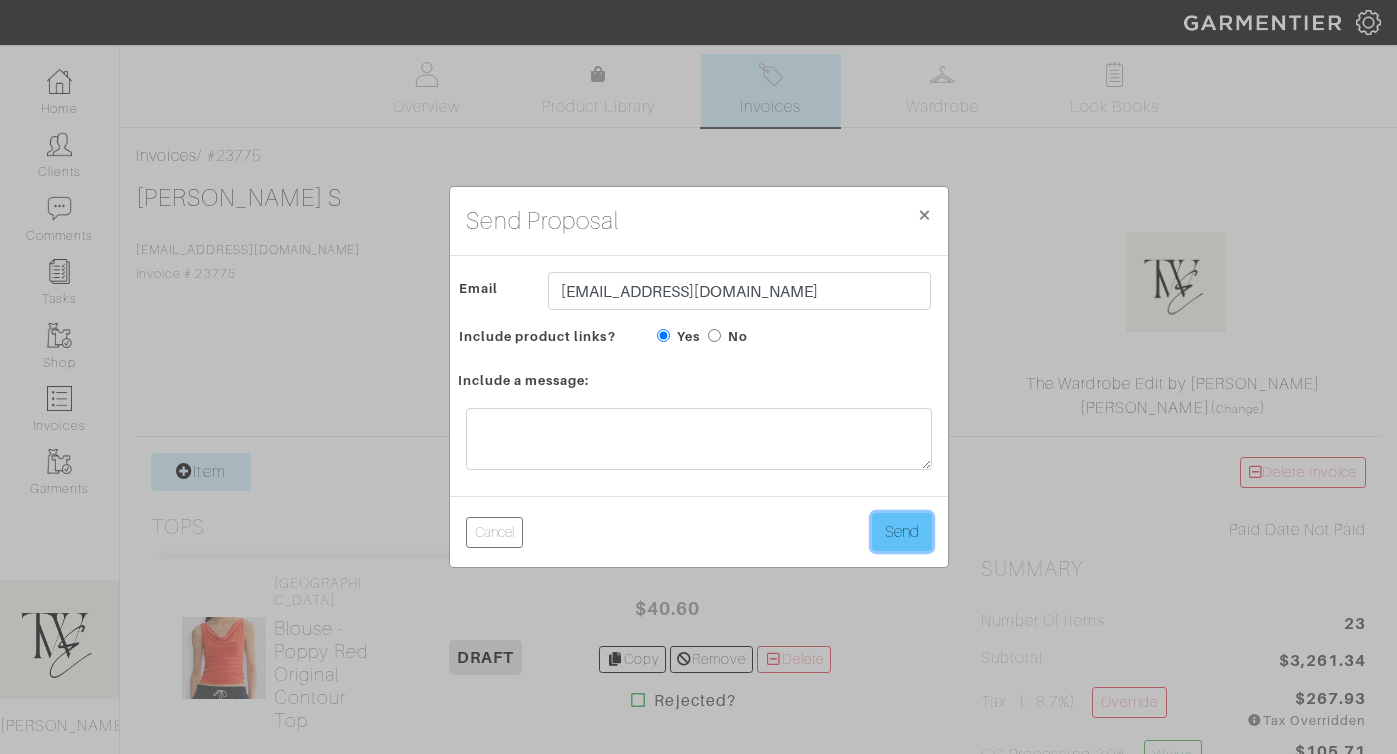 click on "Send" at bounding box center (902, 532) 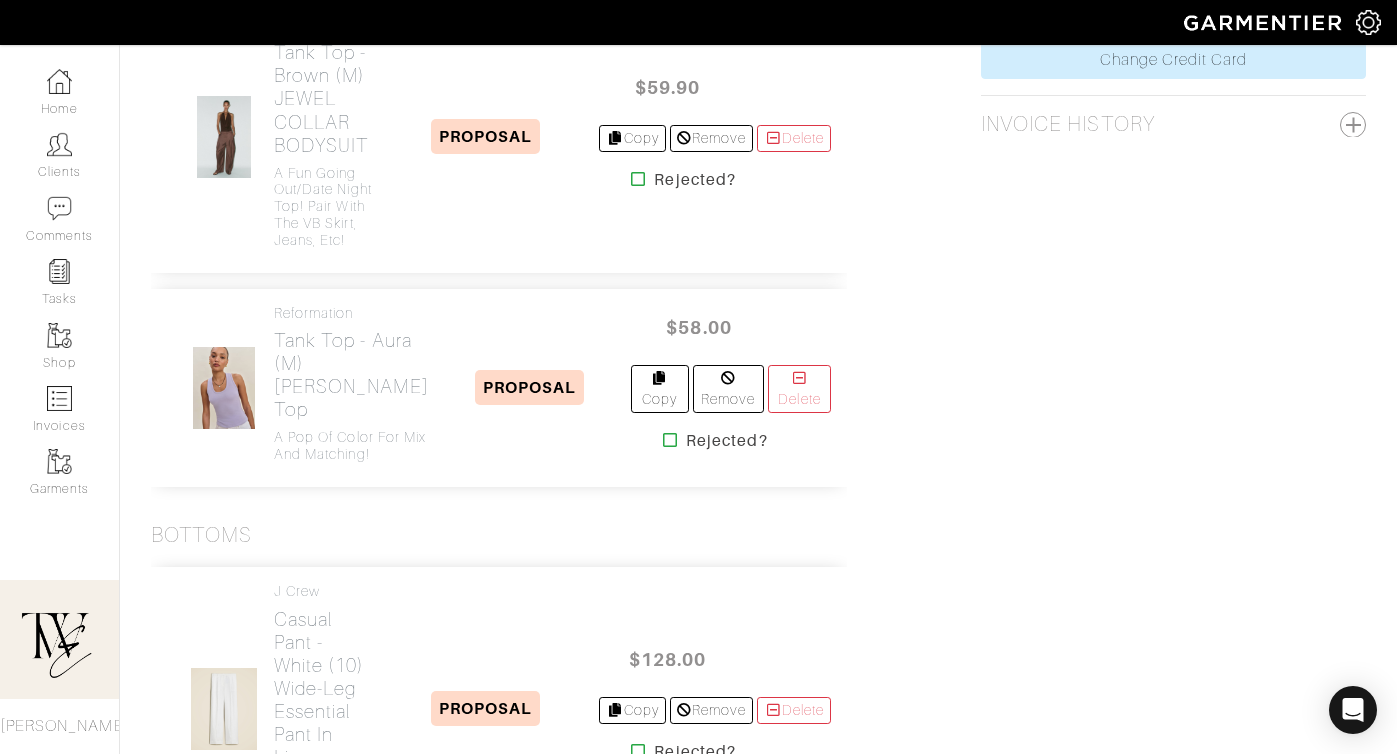 scroll, scrollTop: 696, scrollLeft: 0, axis: vertical 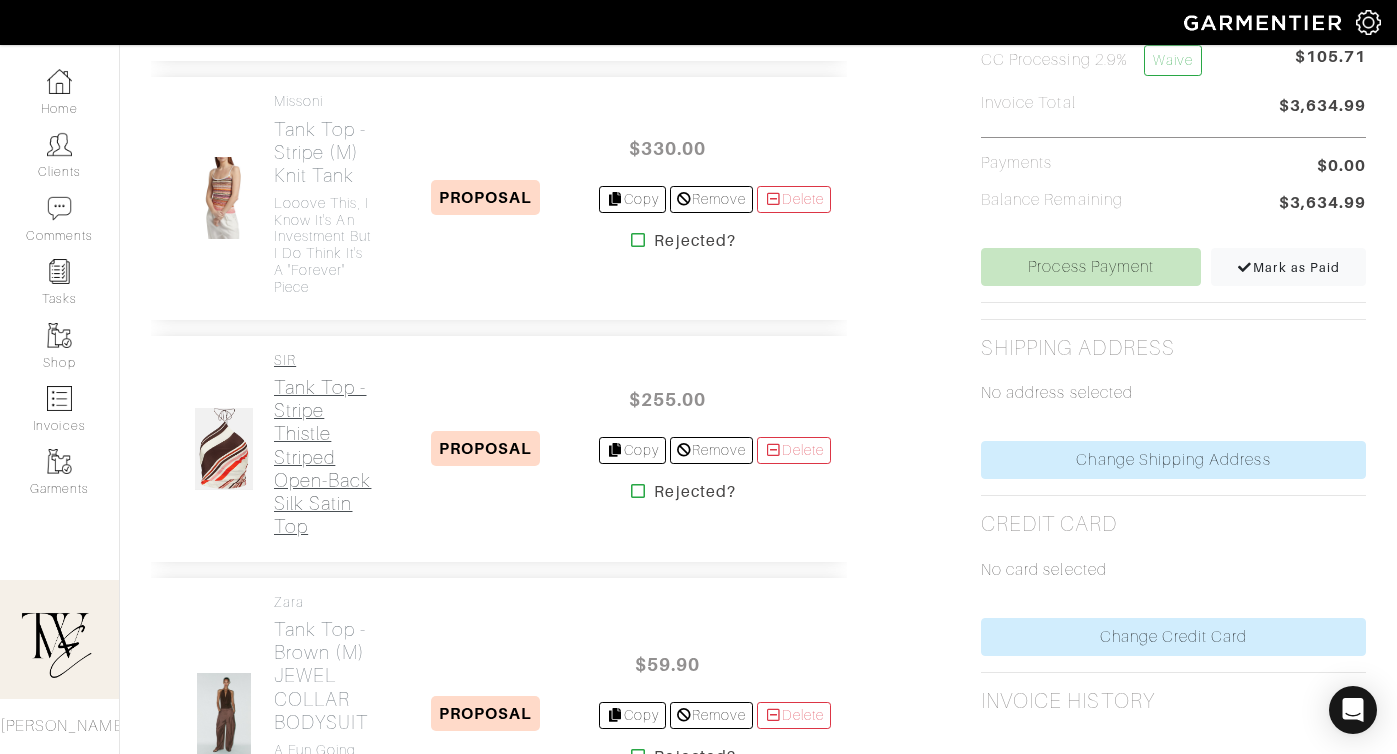 click on "Tank Top -   Stripe
Thistle striped open-back silk satin top" at bounding box center [323, 456] 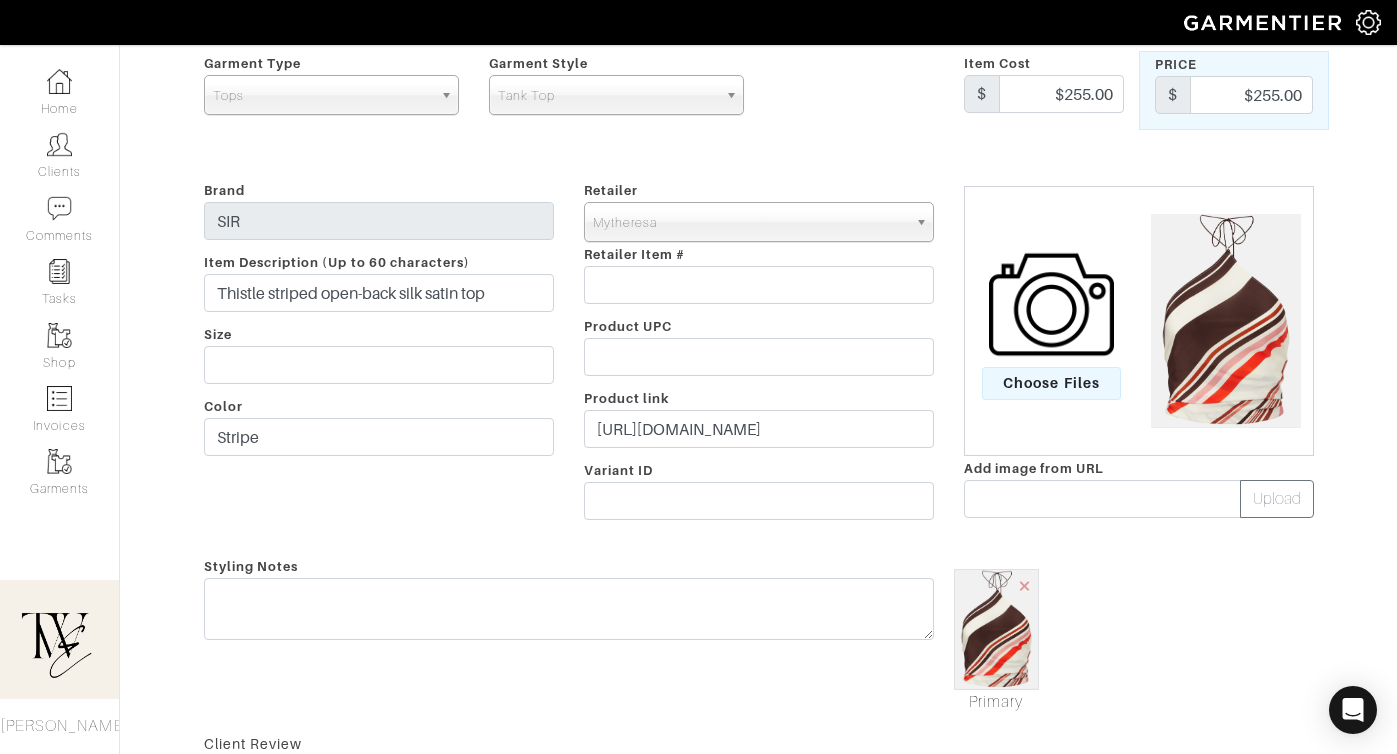 scroll, scrollTop: 236, scrollLeft: 0, axis: vertical 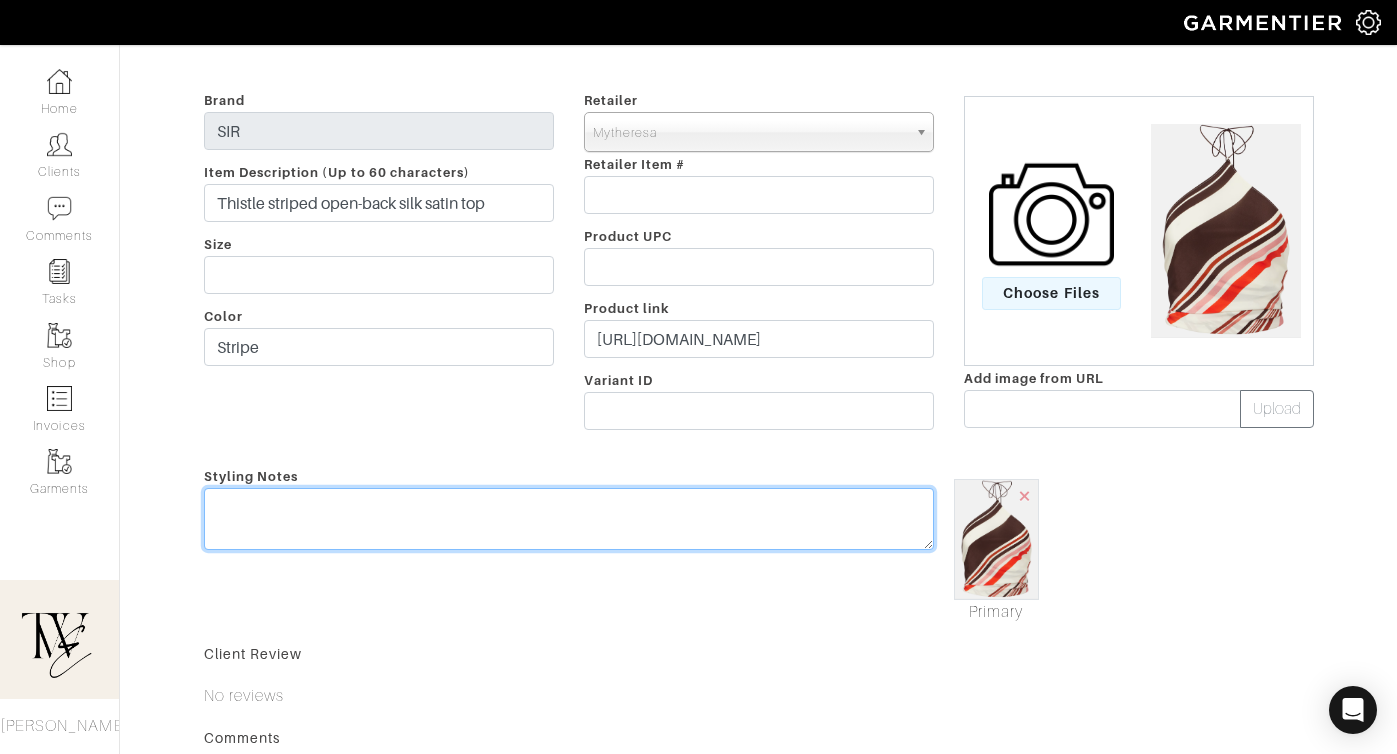 click at bounding box center (569, 519) 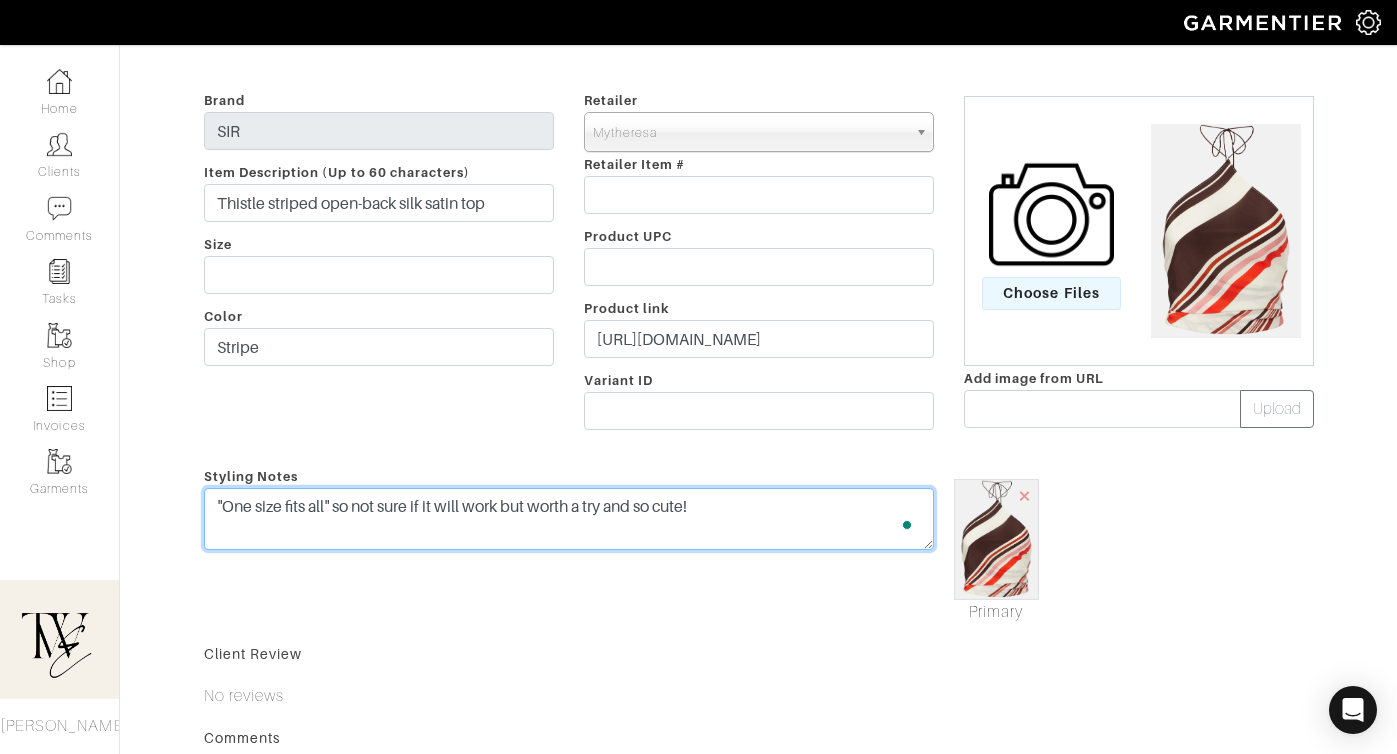 scroll, scrollTop: 0, scrollLeft: 0, axis: both 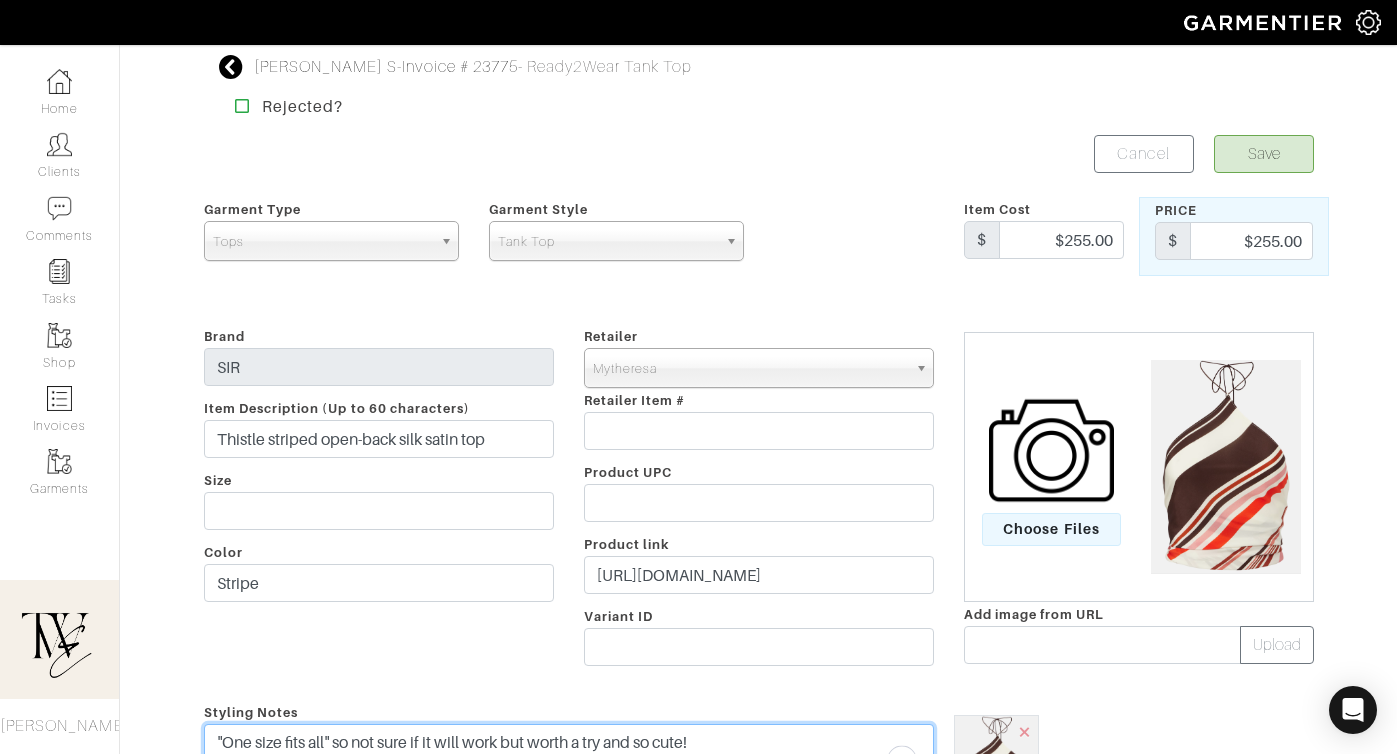 type on ""One size fits all" so not sure if it will work but worth a try and so cute!" 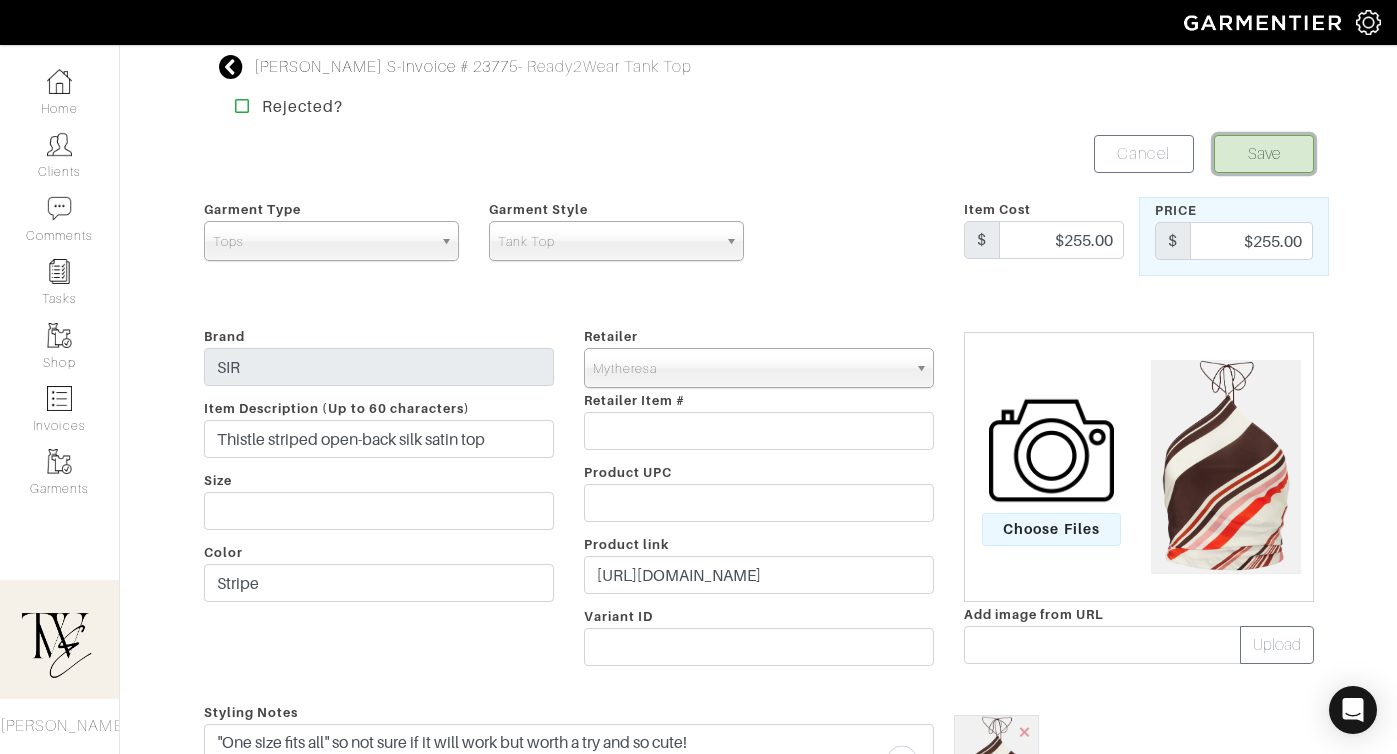 click on "Save" at bounding box center [1264, 154] 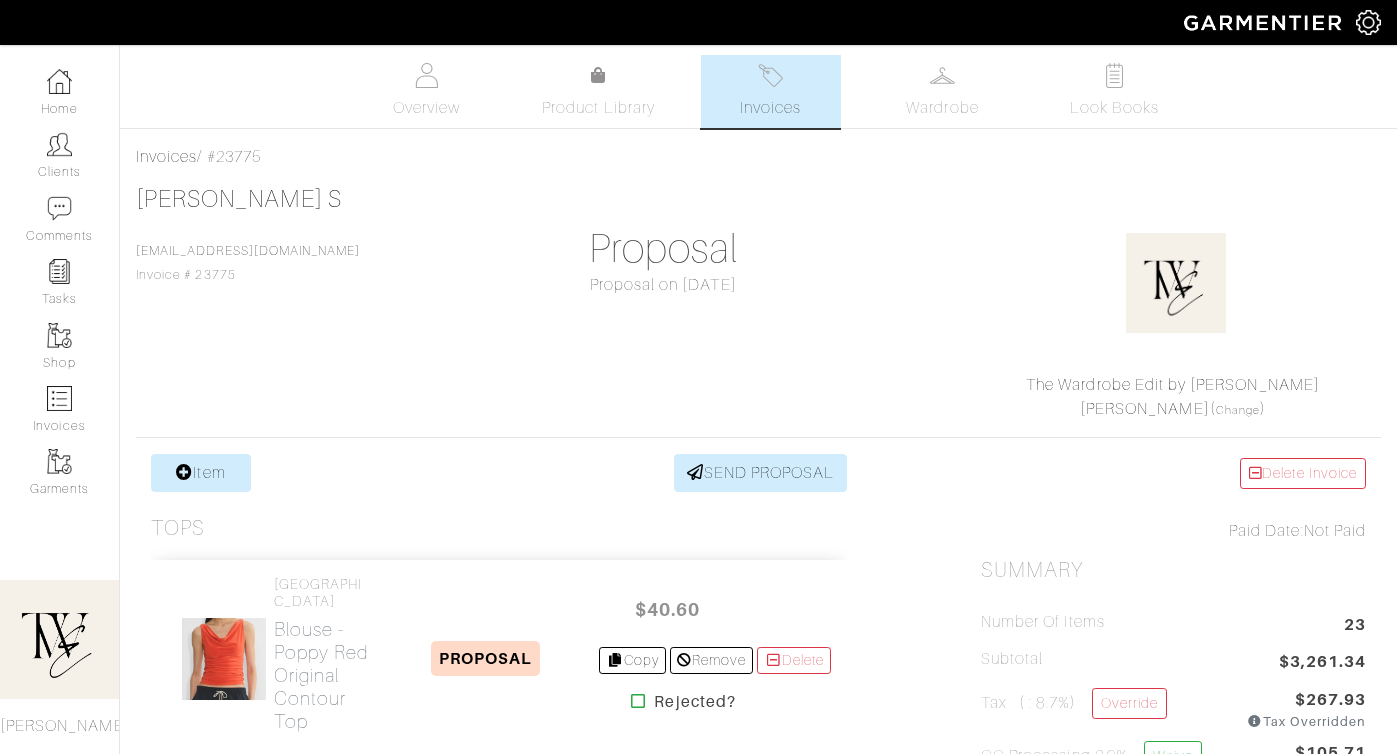 scroll, scrollTop: 0, scrollLeft: 0, axis: both 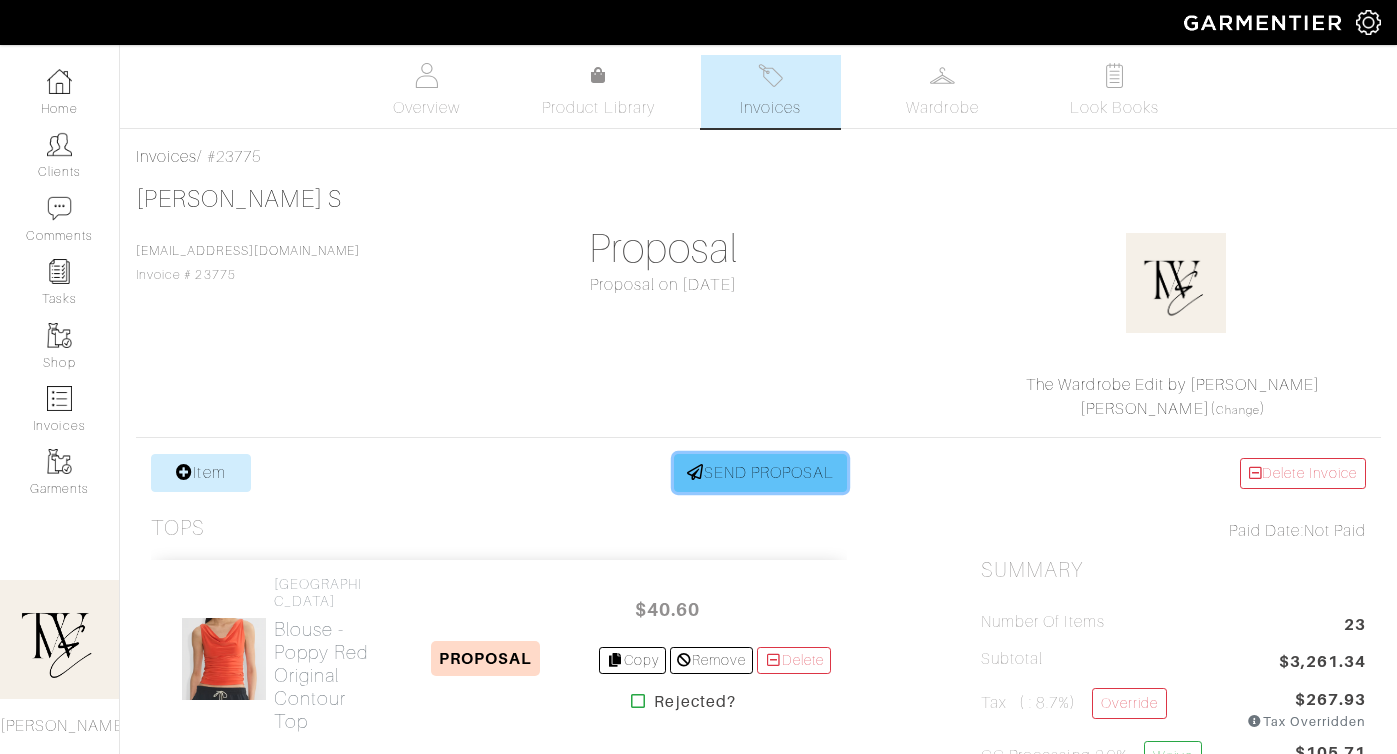 click on "SEND PROPOSAL" at bounding box center (761, 473) 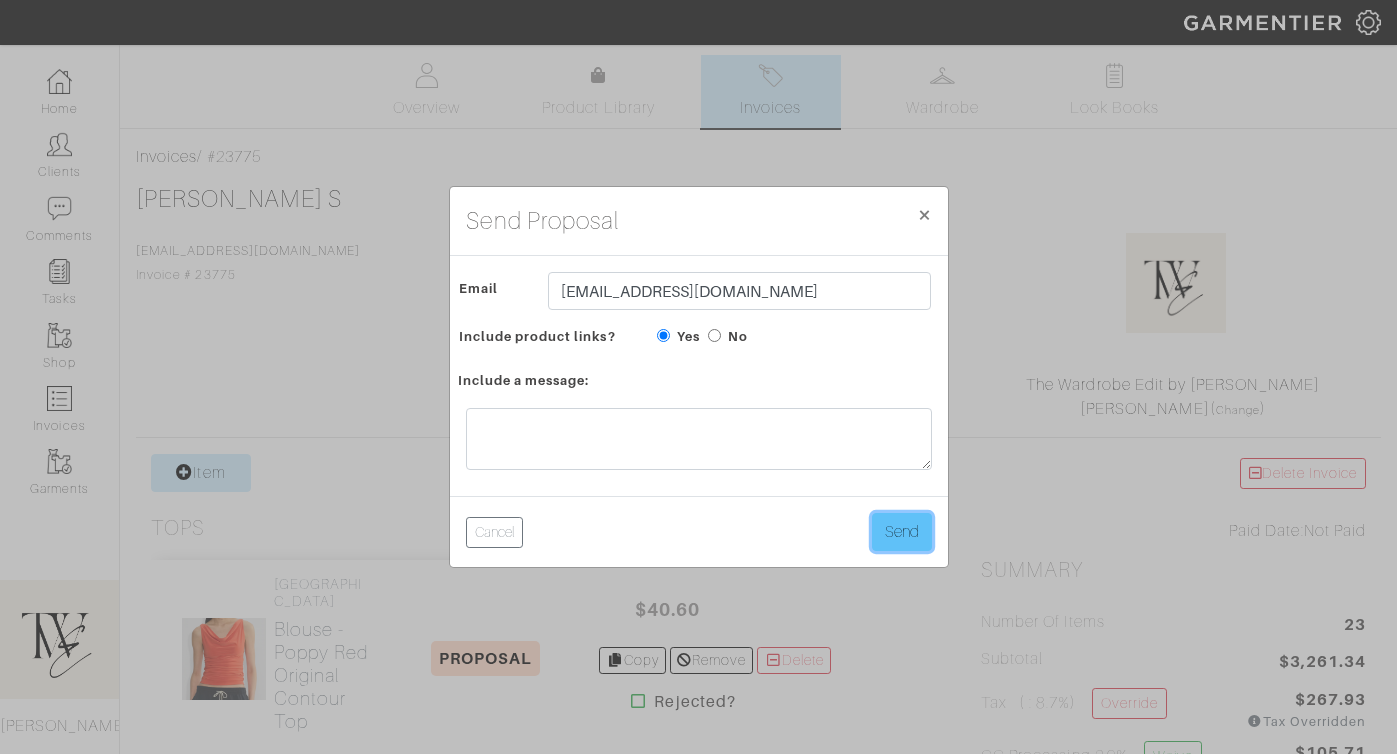 click on "Send" at bounding box center [902, 532] 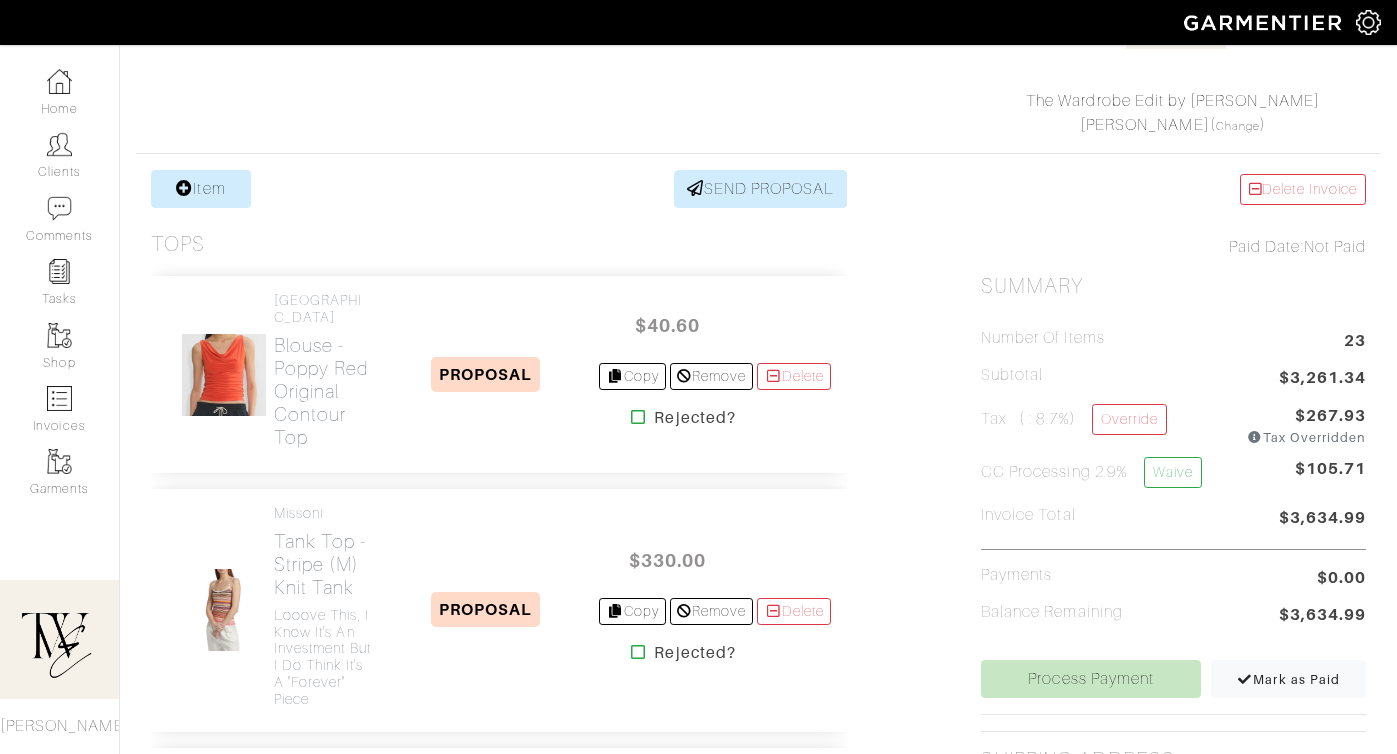 scroll, scrollTop: 152, scrollLeft: 0, axis: vertical 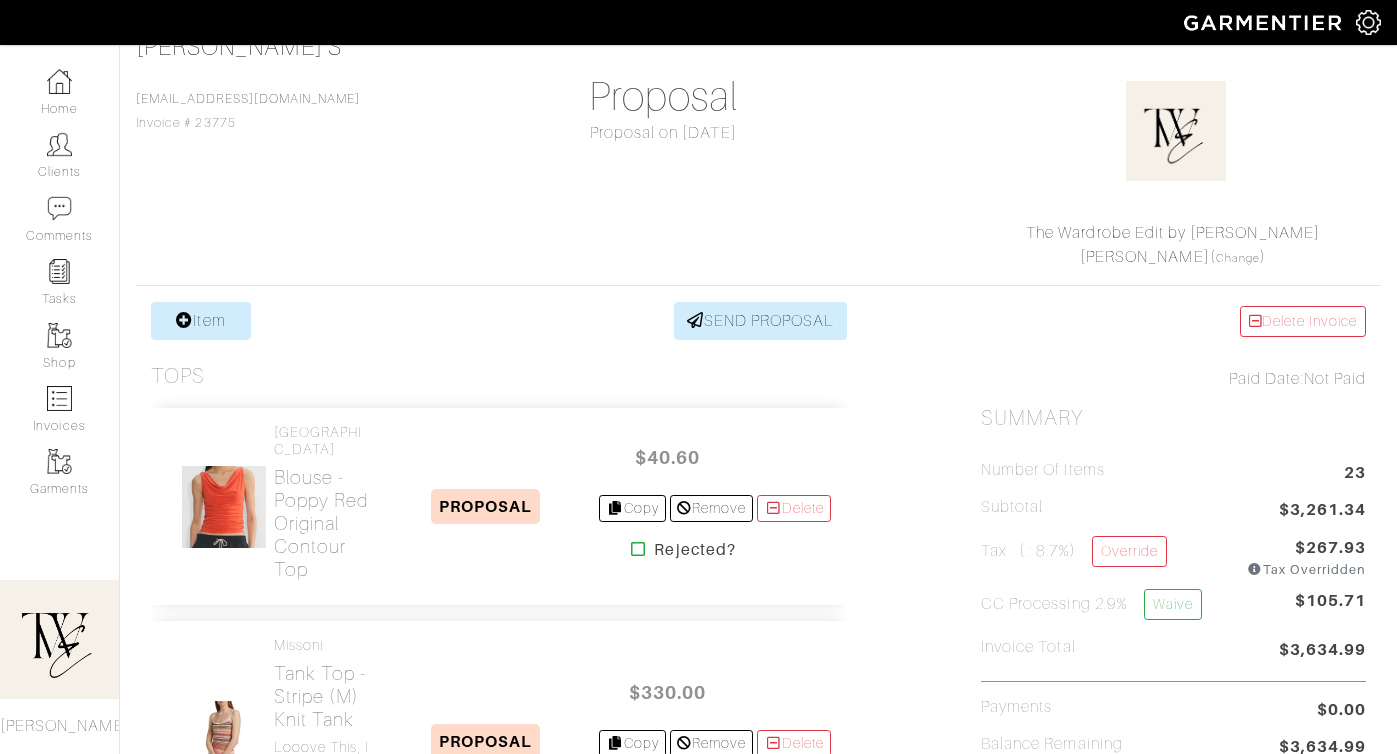 click on "Item
SEND PROPOSAL
Tops
Aritzia
Blouse -   Poppy Red
Original Contour Top
PROPOSAL
$40.60
Copy
Remove
Delete
Rejected?
Missoni
Knit Tank" at bounding box center (499, 4800) 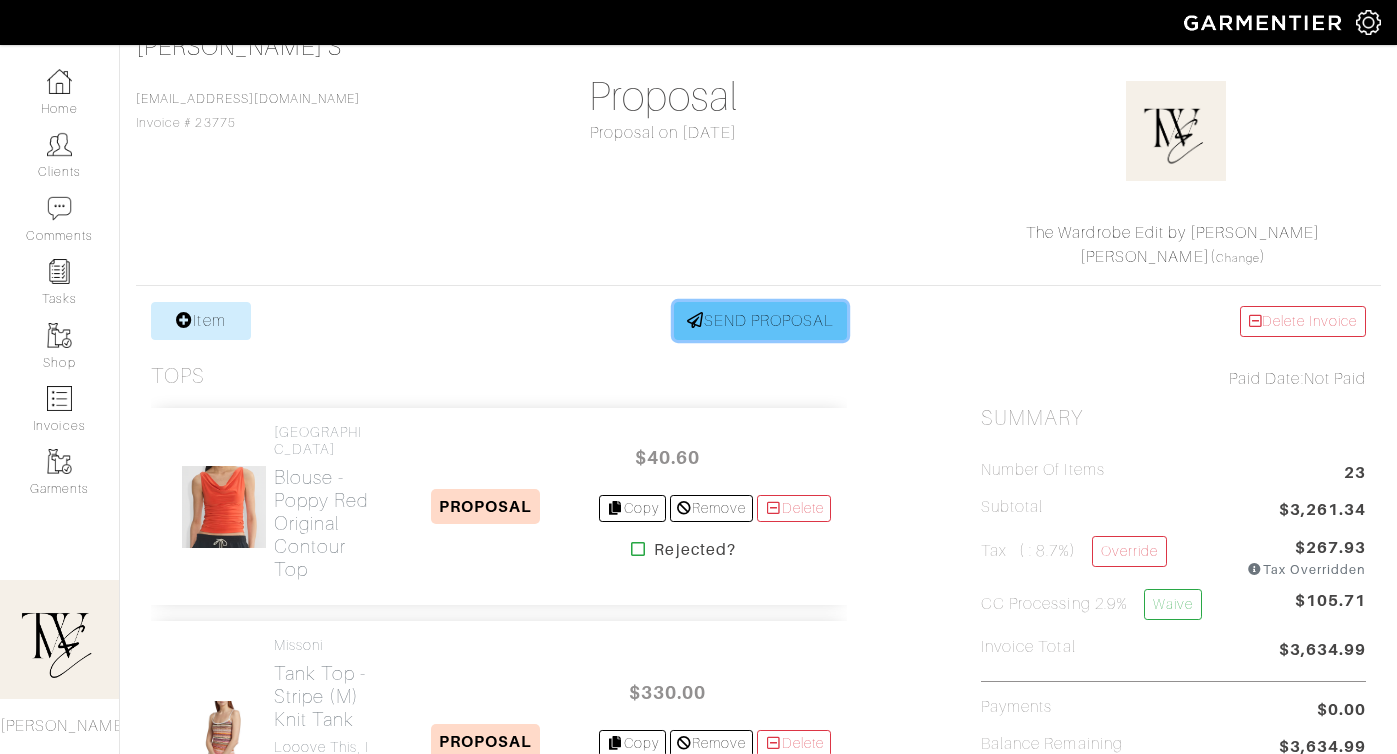 click on "SEND PROPOSAL" at bounding box center (761, 321) 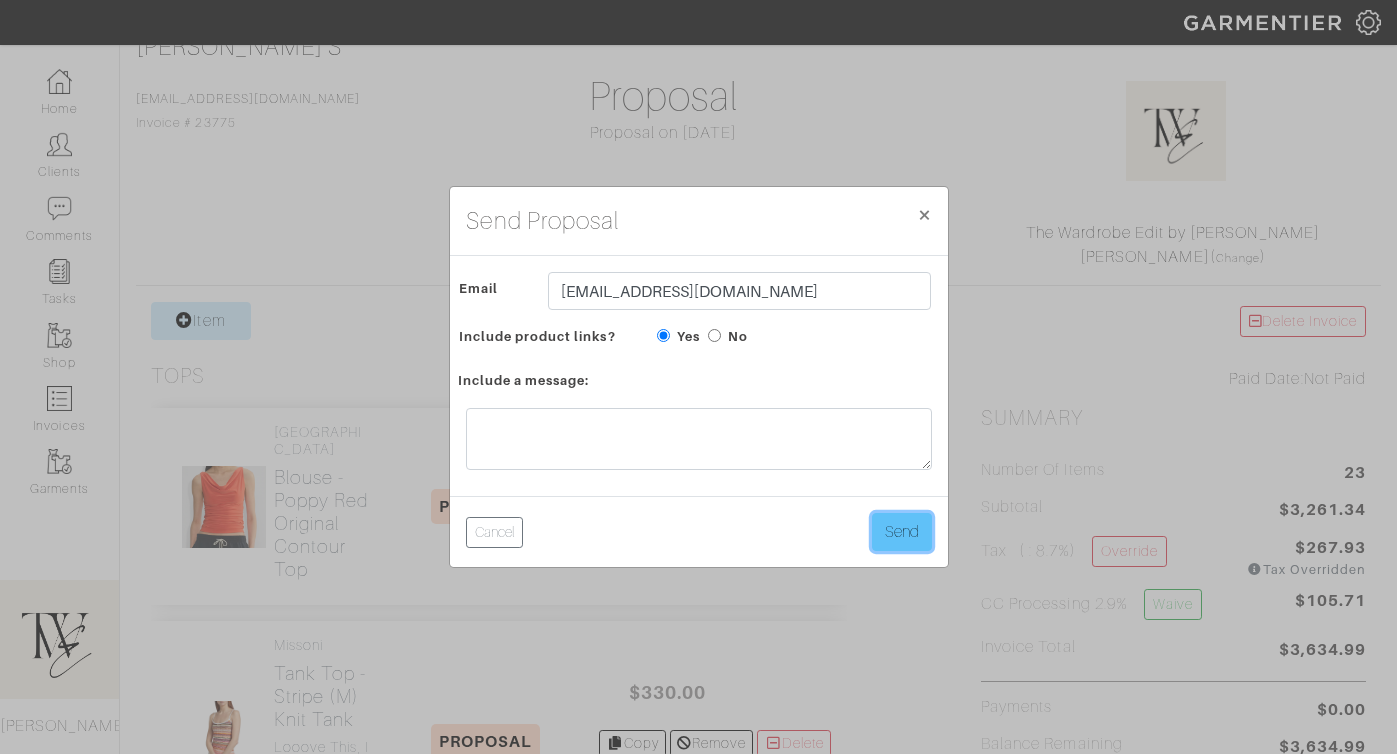 click on "Send" at bounding box center [902, 532] 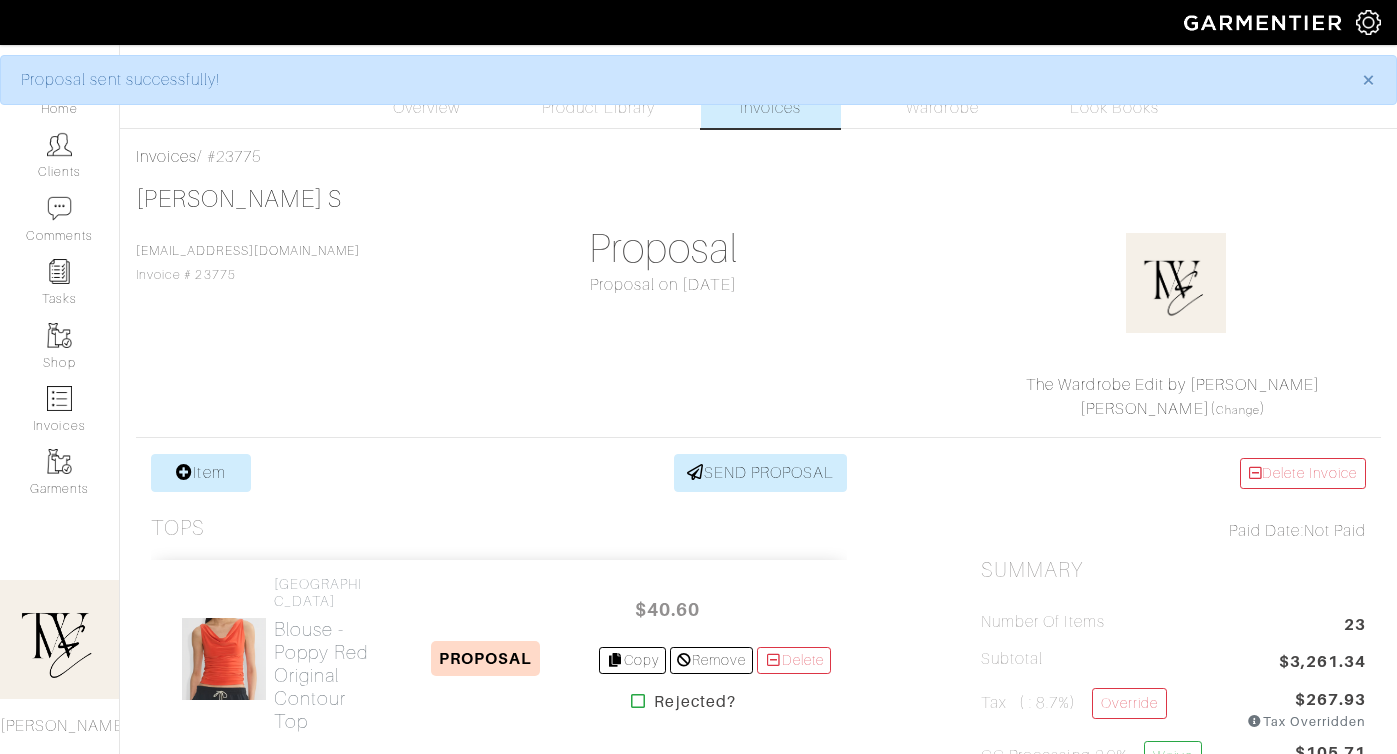 scroll, scrollTop: 0, scrollLeft: 0, axis: both 